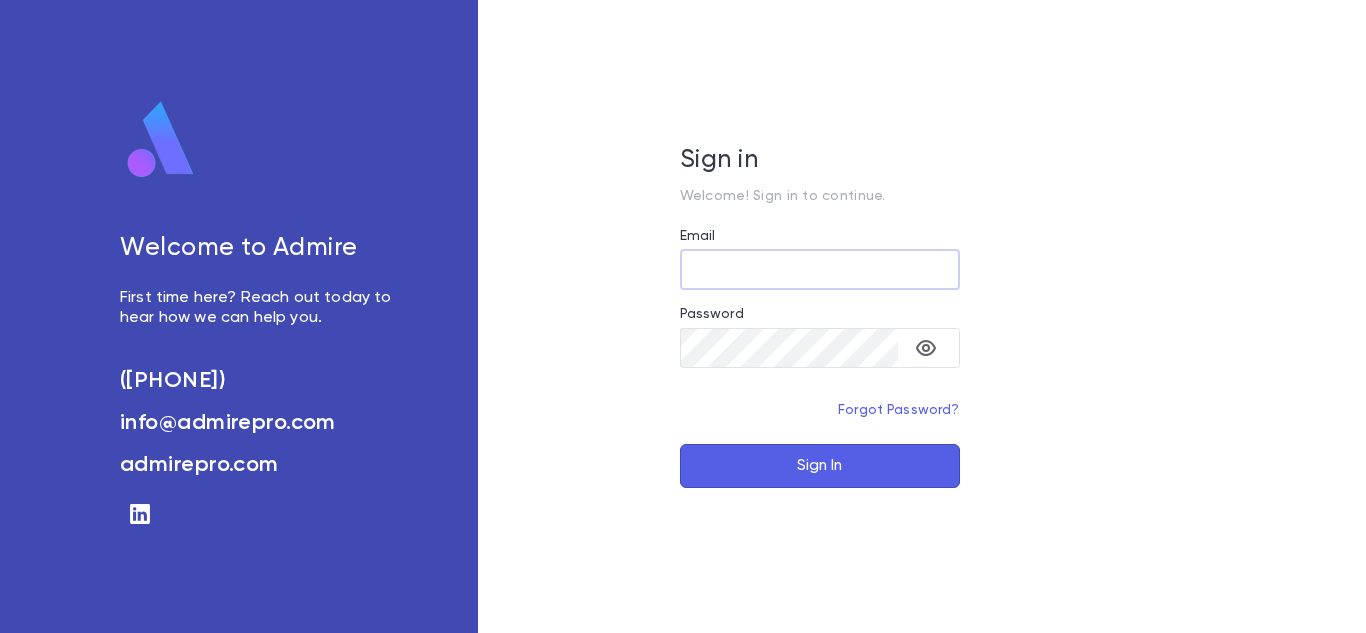 scroll, scrollTop: 0, scrollLeft: 0, axis: both 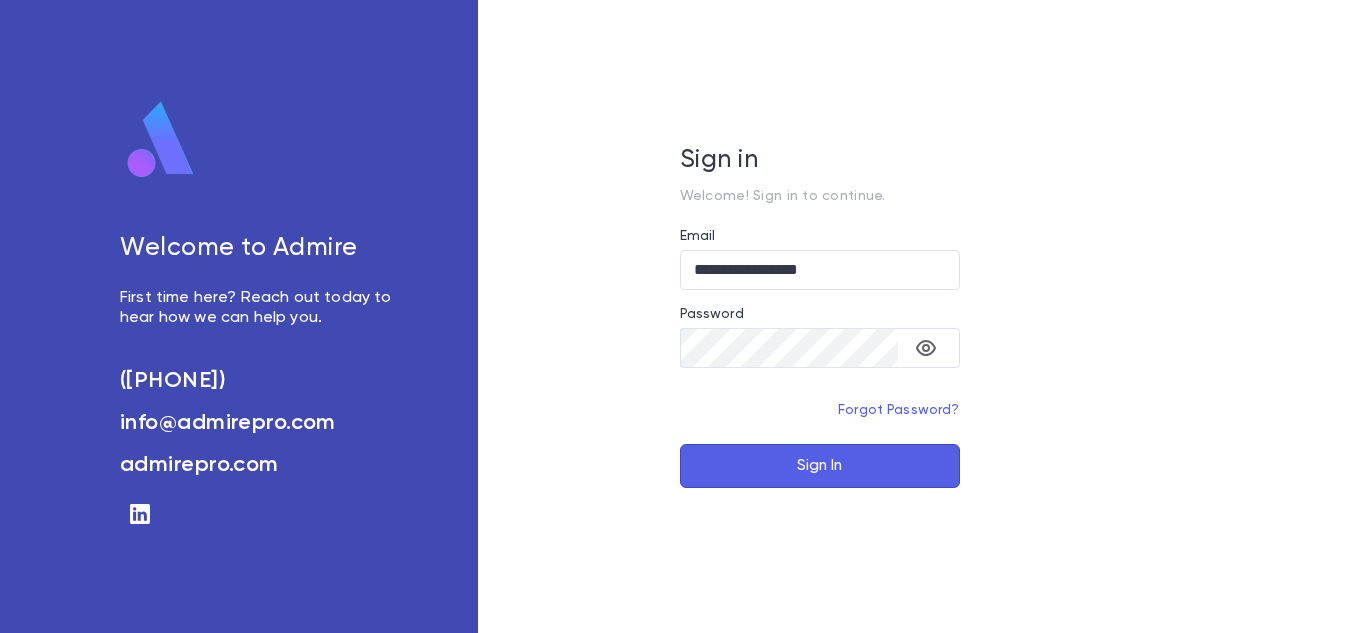 click on "Sign In" at bounding box center [820, 466] 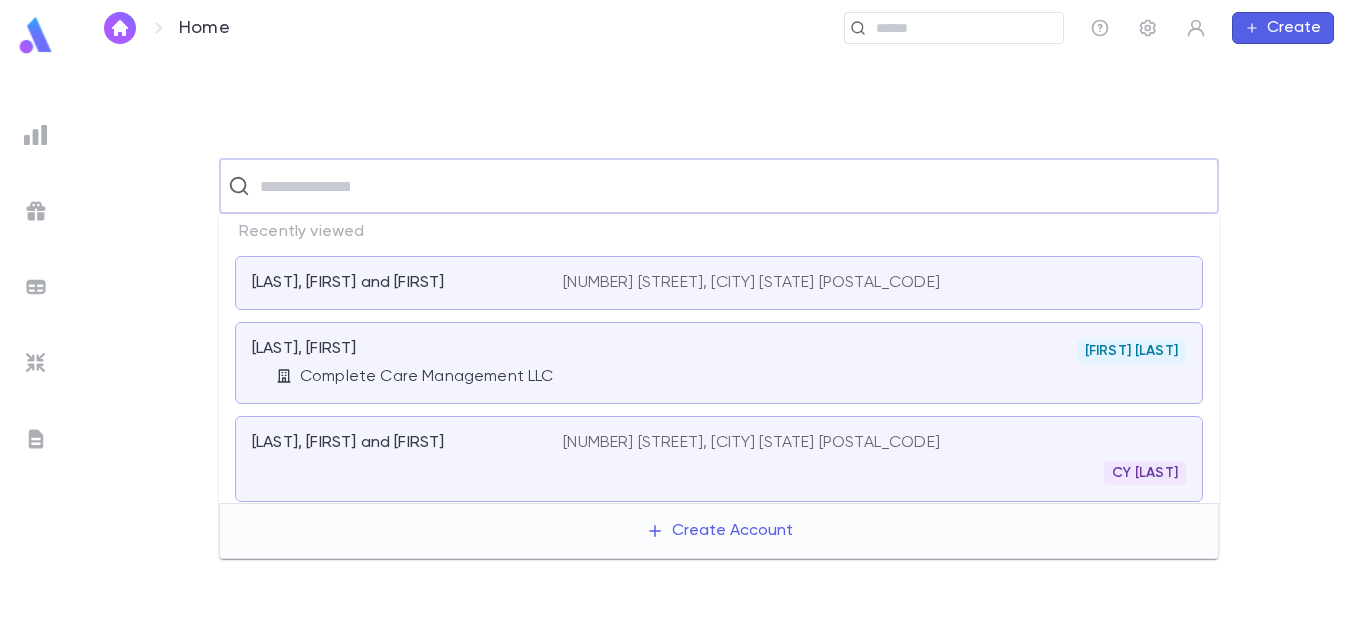 click at bounding box center [732, 186] 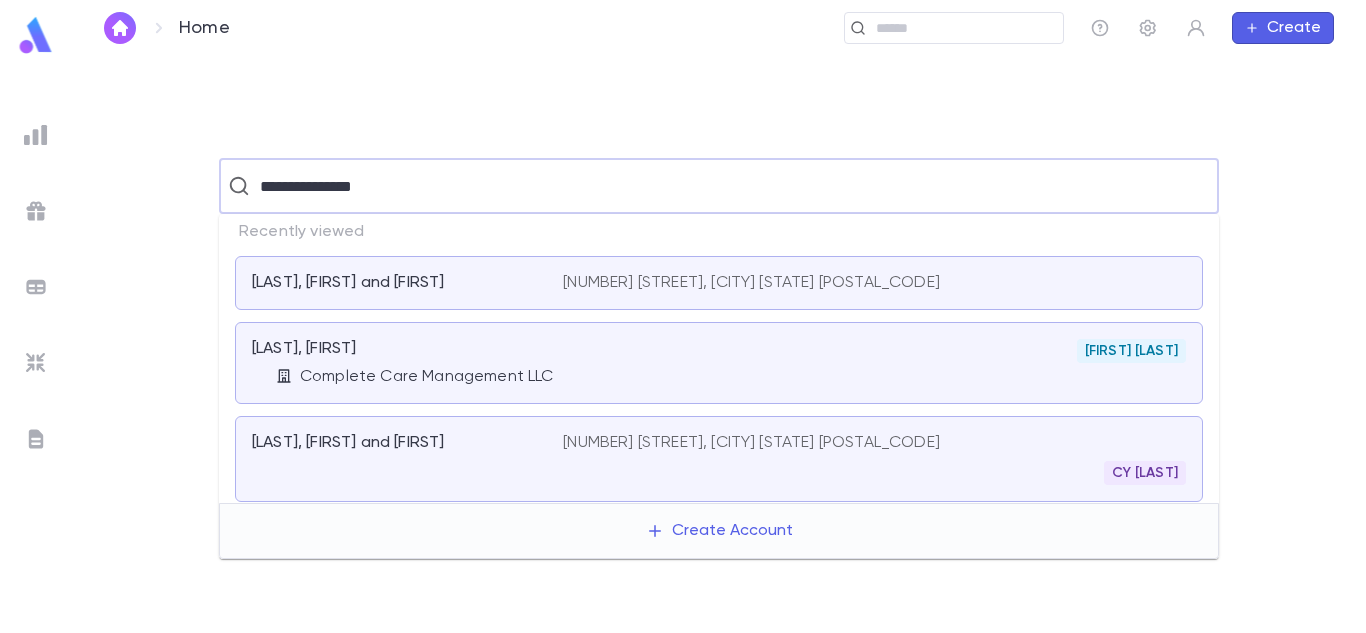 type on "**********" 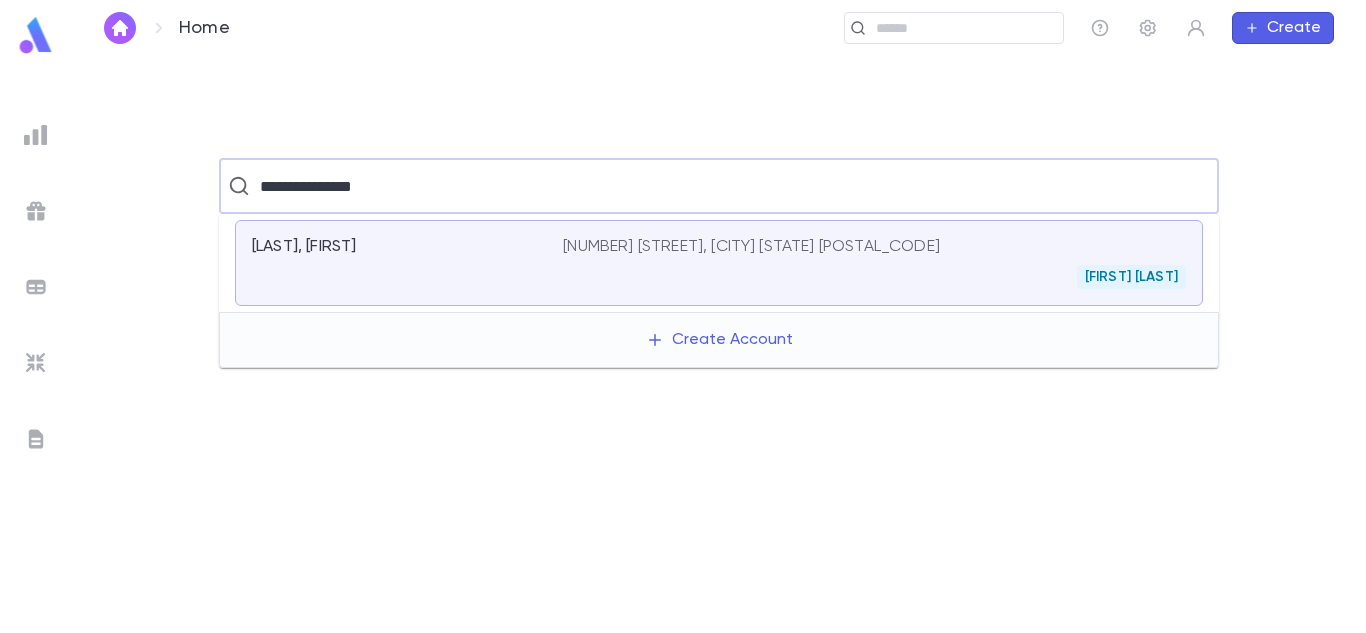 click on "[FIRST] [LAST]" at bounding box center (874, 277) 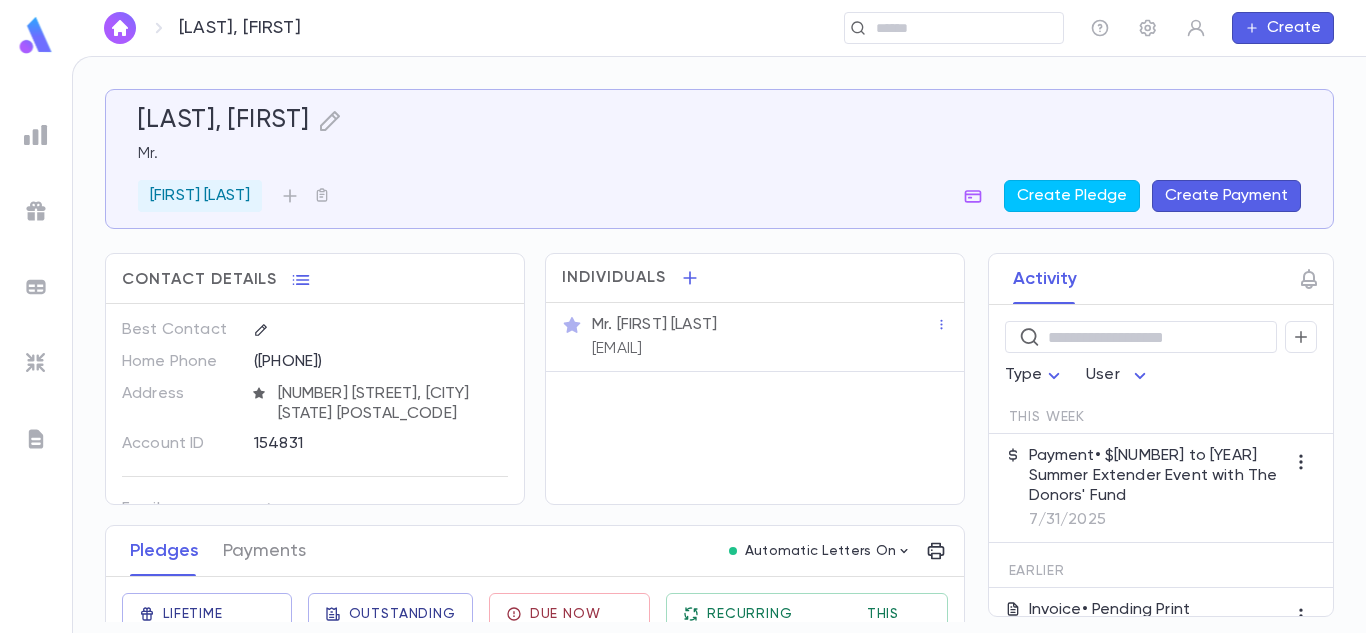 click on "Contact Details Best Contact Home Phone ([PHONE]) Address [NUMBER] [STREET], [CITY] [STATE] [POSTAL_CODE] Account ID 154831 Family Generation Family Notes Rayzers Eichenthal Connection Neighborhood Chassidish Individuals Mr. [FIRST] [LAST] [EMAIL] Pledges Payments  Automatic Letters On Lifetime Donations $[NUMBER] Outstanding $[NUMBER] Due Now $[NUMBER] Recurring Monthly $[NUMBER] This Year $[NUMBER] Date Amount Campaign Group Paid Outstanding Installments Notes [MM]/[DD]/[YYYY] $[NUMBER] [YEAR] Summer Extender Event [LAST] Events $[NUMBER] $[NUMBER] [NUMBER] [MM]/[DD]/[YYYY] $[NUMBER] [YEAR] [LAST] Event [LAST] Events $[NUMBER] $[NUMBER] [NUMBER] paying (basically) monthly by Donors Fund [MM]/[DD]/[YYYY] $[NUMBER] [YEAR] [LAST] Event [LAST] Events PAID $[NUMBER] [NUMBER] [MM]/[DD]/[YYYY] $[NUMBER] Private Solicitation Occasions PAID $[NUMBER] [NUMBER] [LAST], [FIRST] adjusted [NUMBER]K to [NUMBER]K when made new pldg of $[NUMBER]K [MM]/[DD]/[YYYY] $[NUMBER] Private Solicitation Occasions PAID $[NUMBER] [NUMBER] [MM]/[DD]/[YYYY] $[NUMBER] Private Solicitation Occasions PAID $[NUMBER] [NUMBER] [MM]/[DD]/[YYYY]" at bounding box center [535, 765] 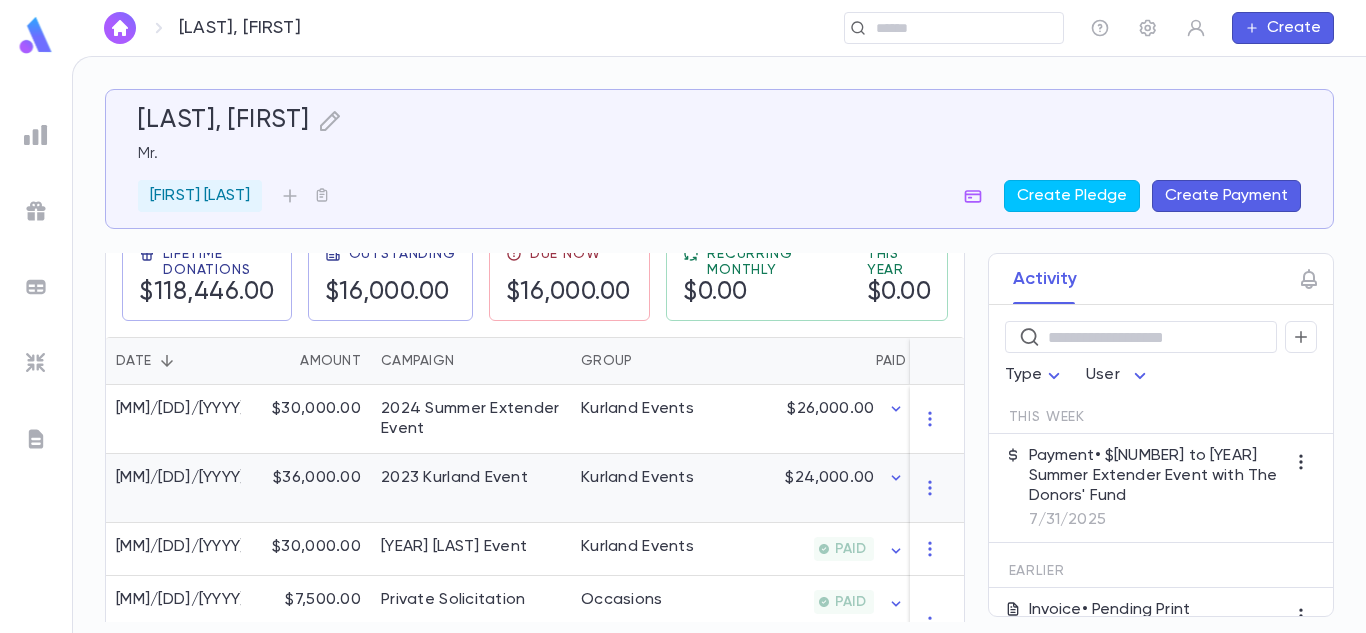 scroll, scrollTop: 320, scrollLeft: 0, axis: vertical 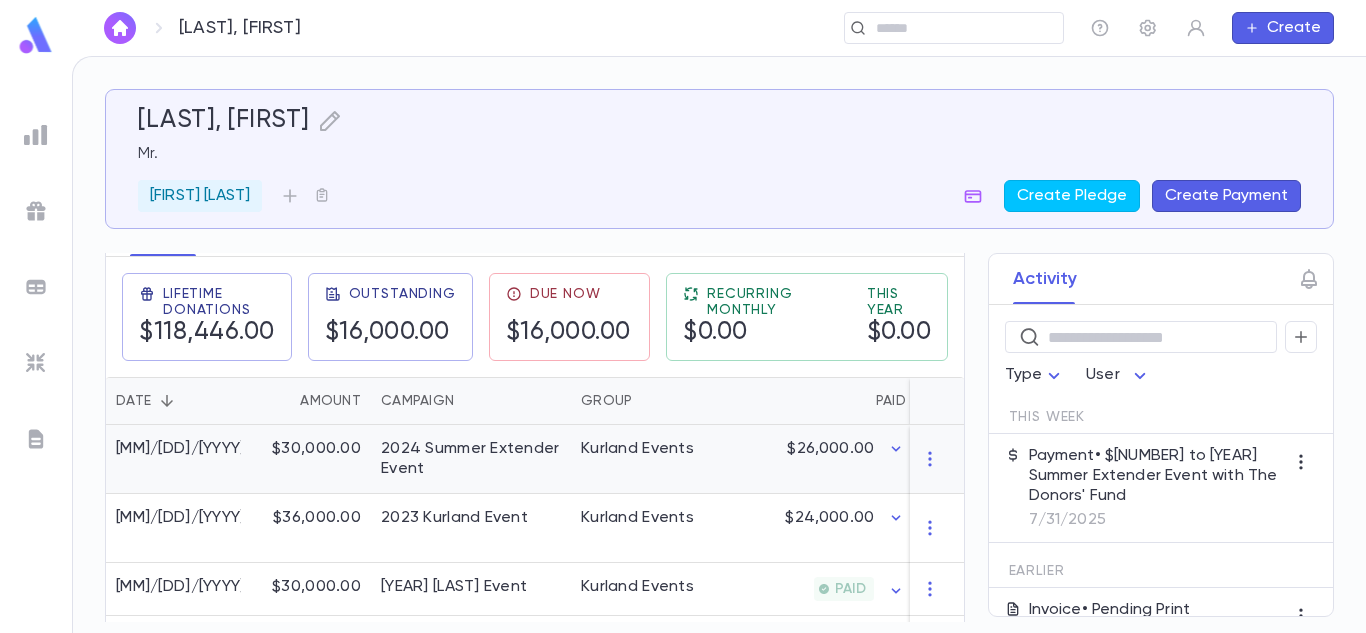 click on "$26,000.00" at bounding box center [818, 459] 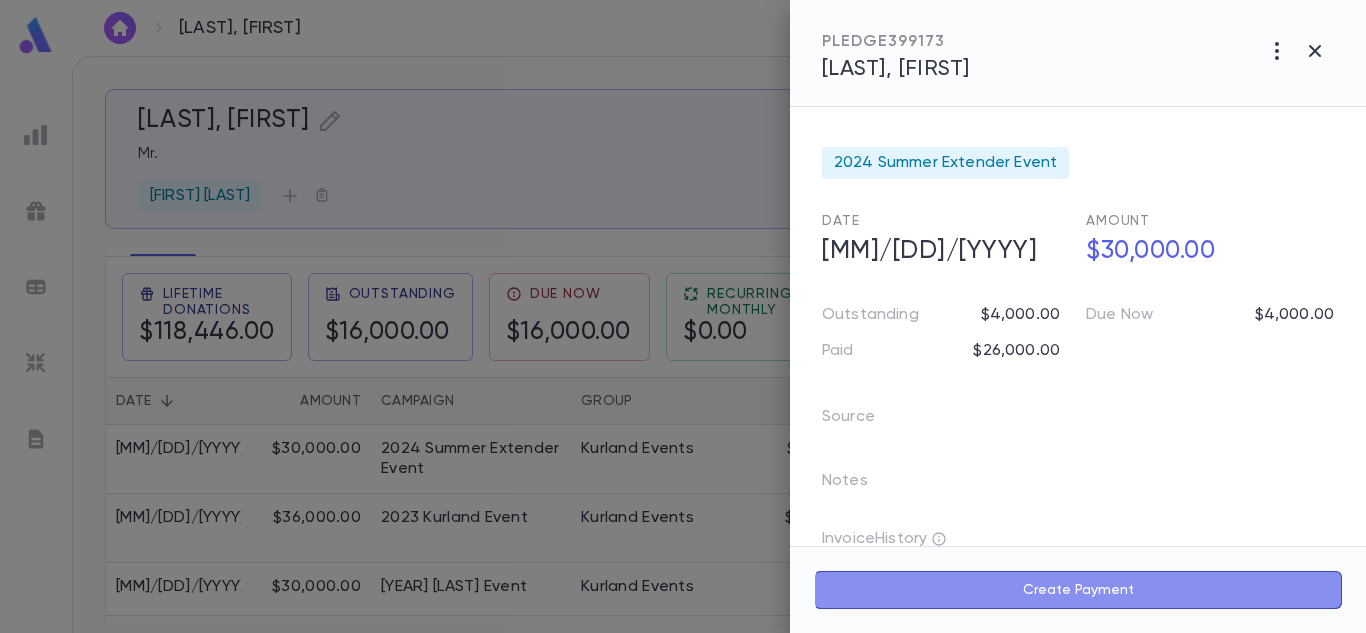click on "Create Payment" at bounding box center (1078, 590) 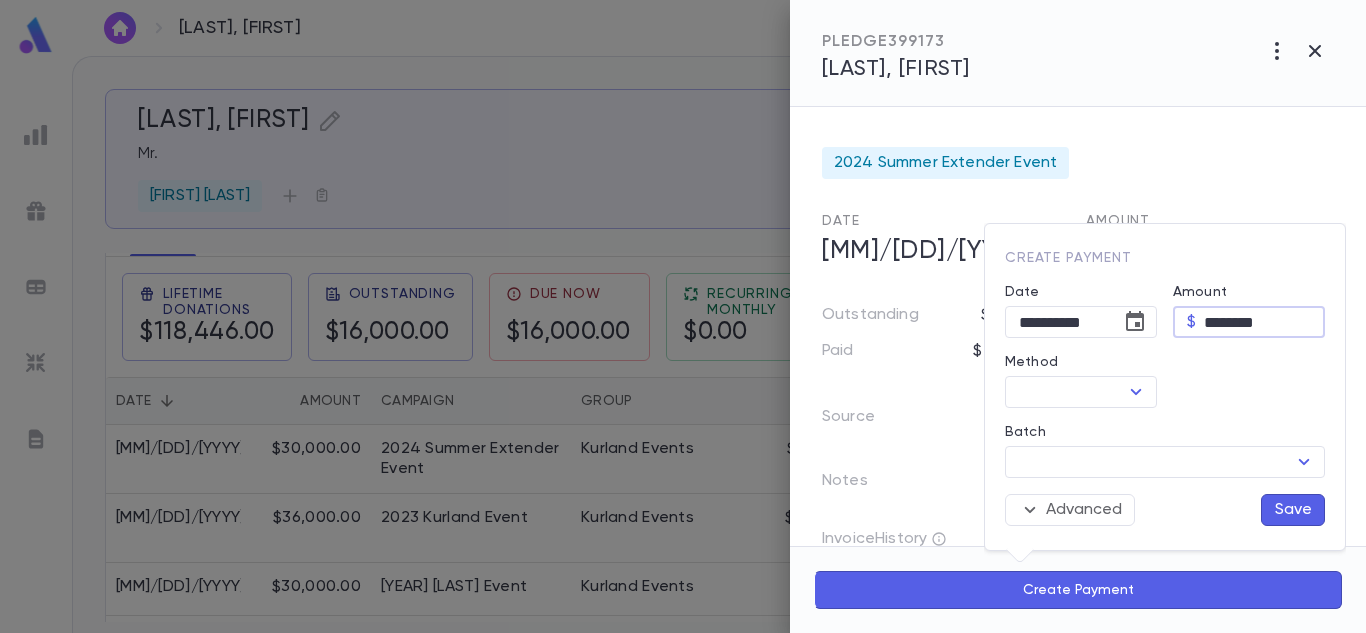 click on "********" at bounding box center (1264, 322) 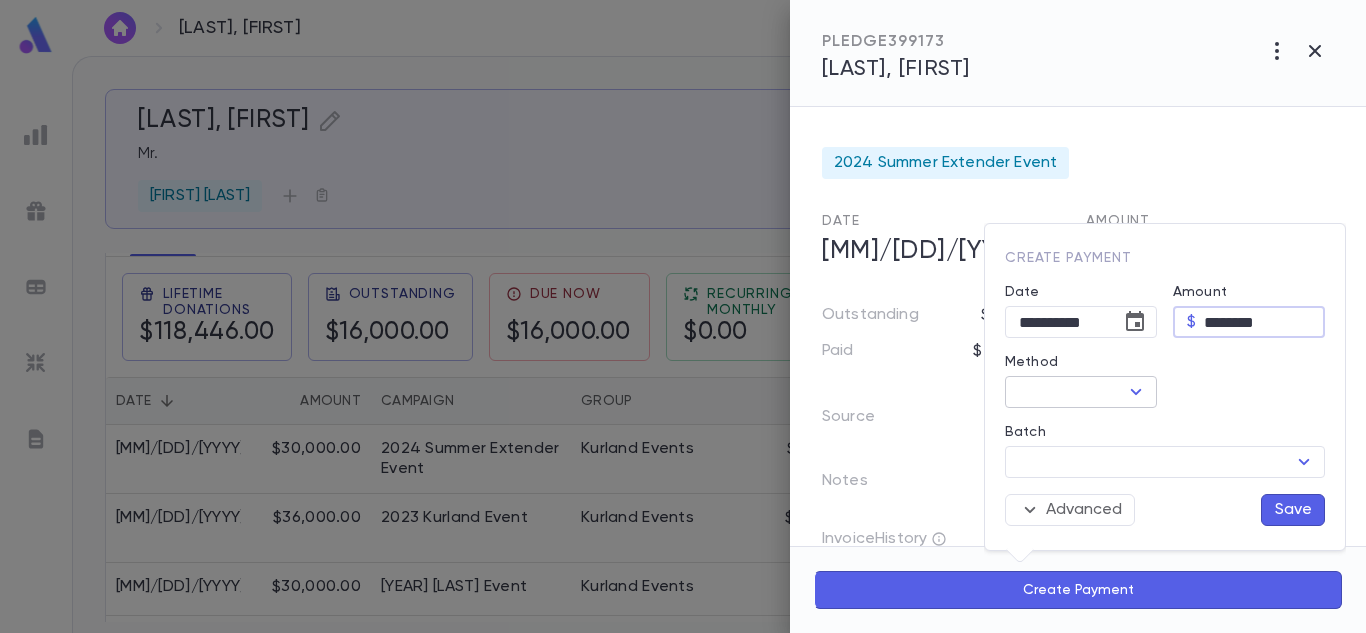 type on "********" 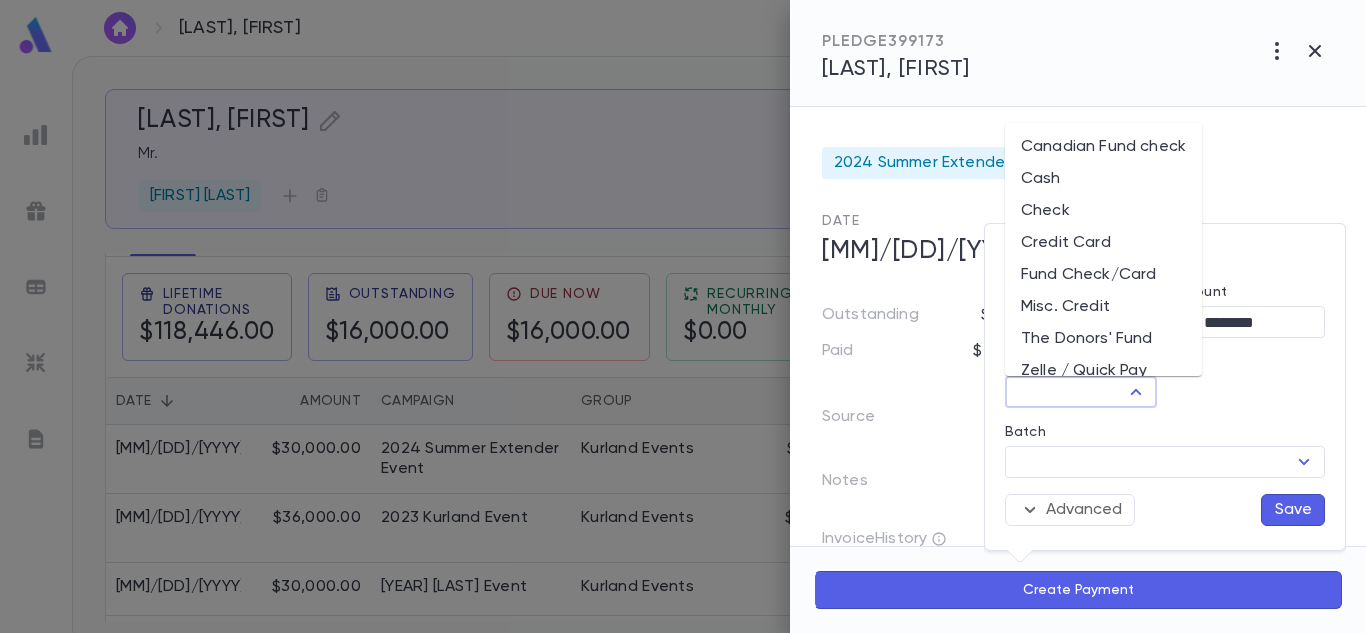 click on "Method" at bounding box center [1064, 392] 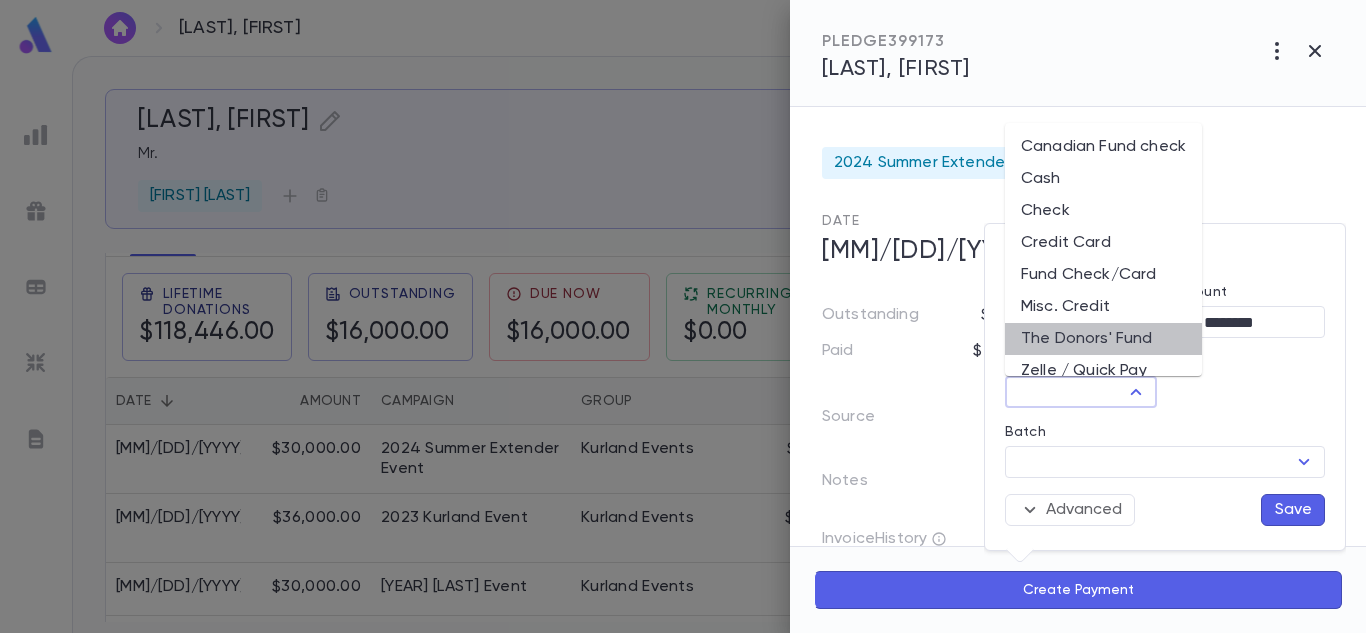 click on "The Donors' Fund" at bounding box center [1103, 339] 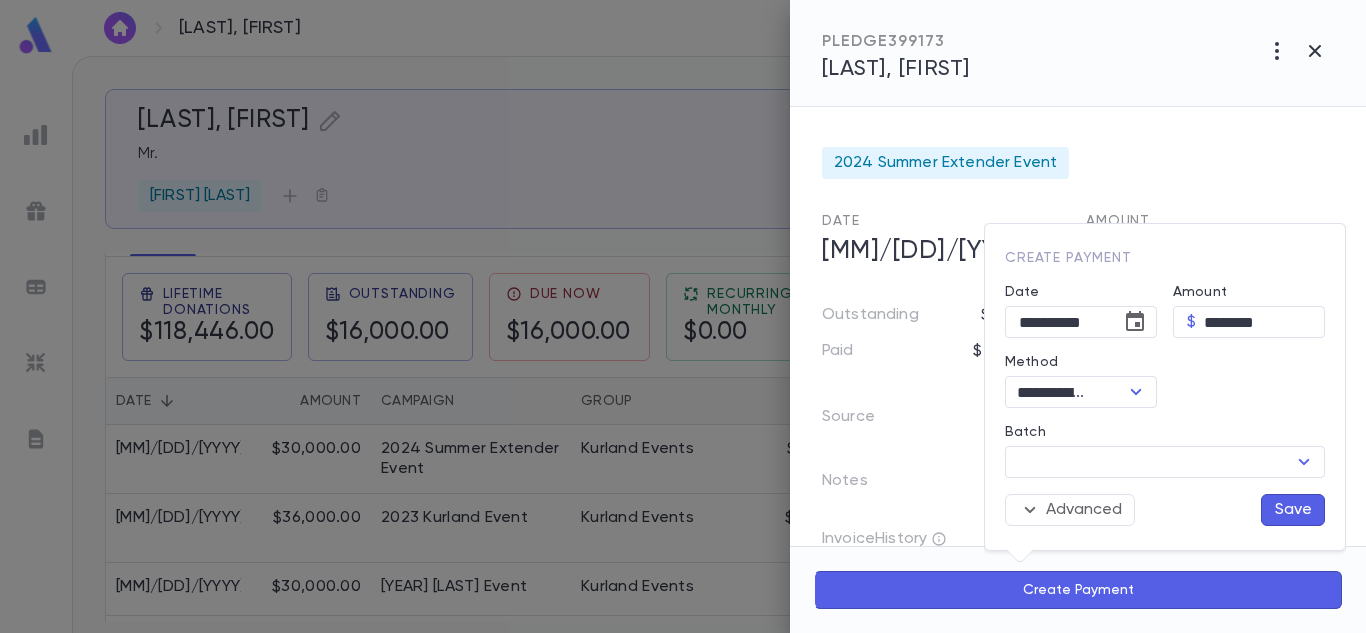 click on "Save" at bounding box center (1293, 510) 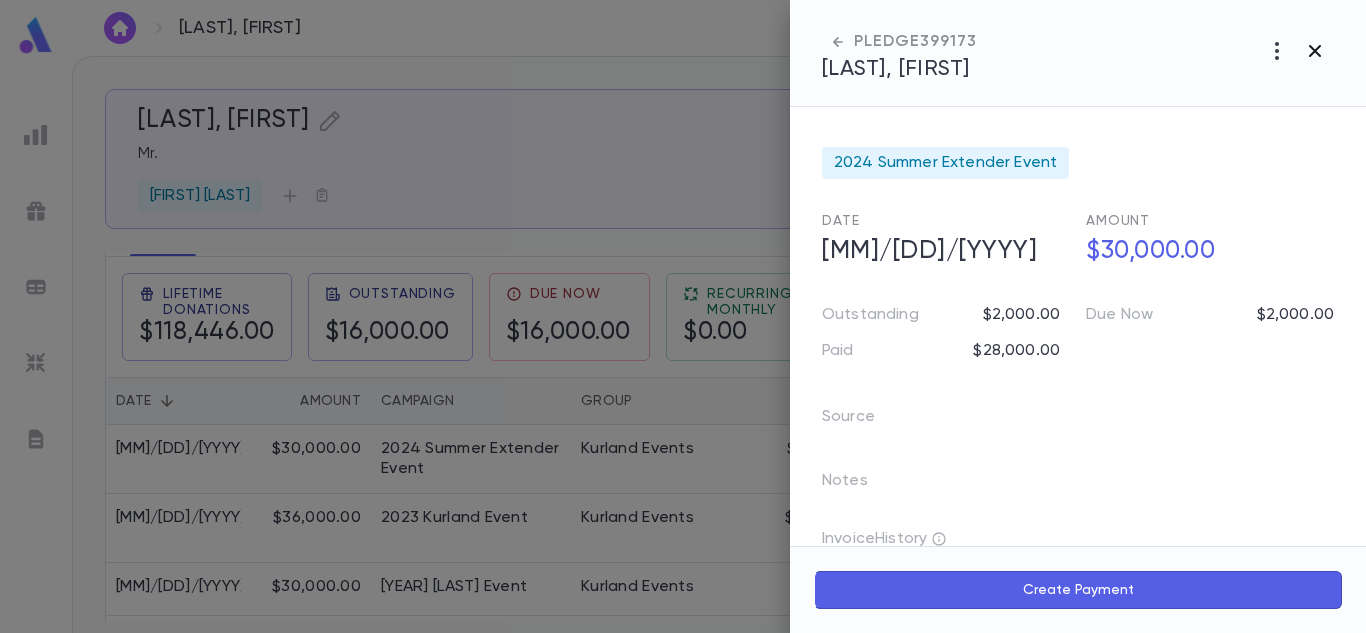 click 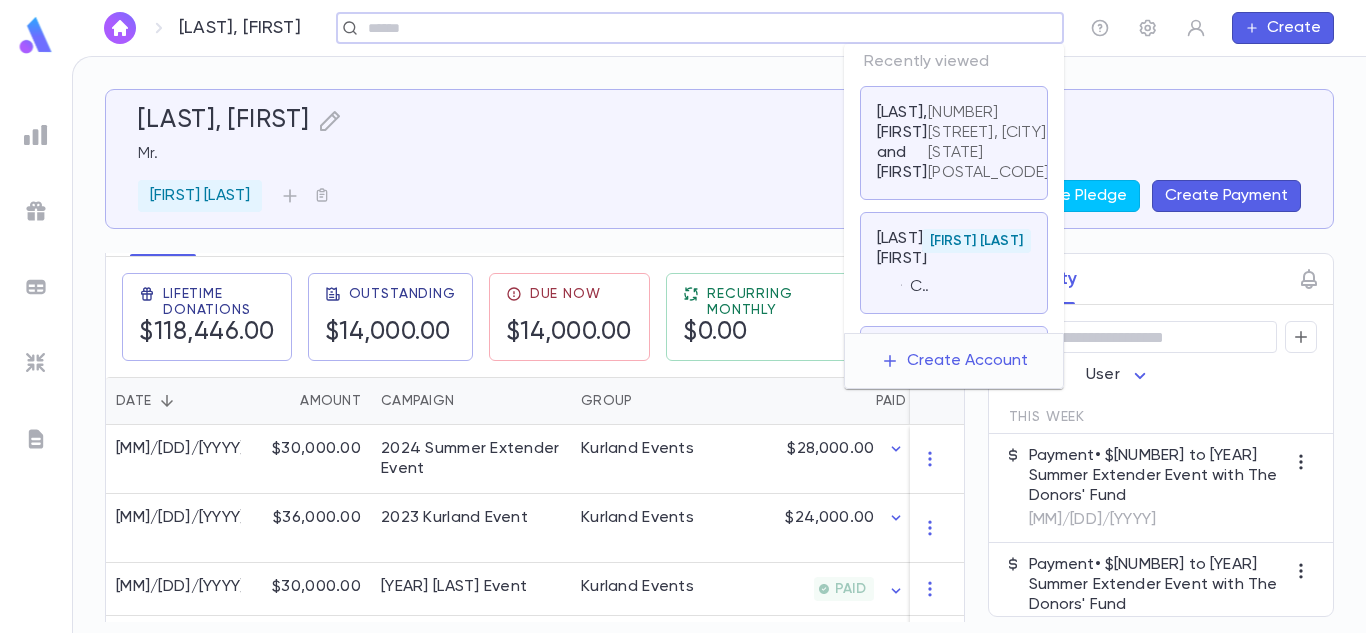 click at bounding box center (708, 28) 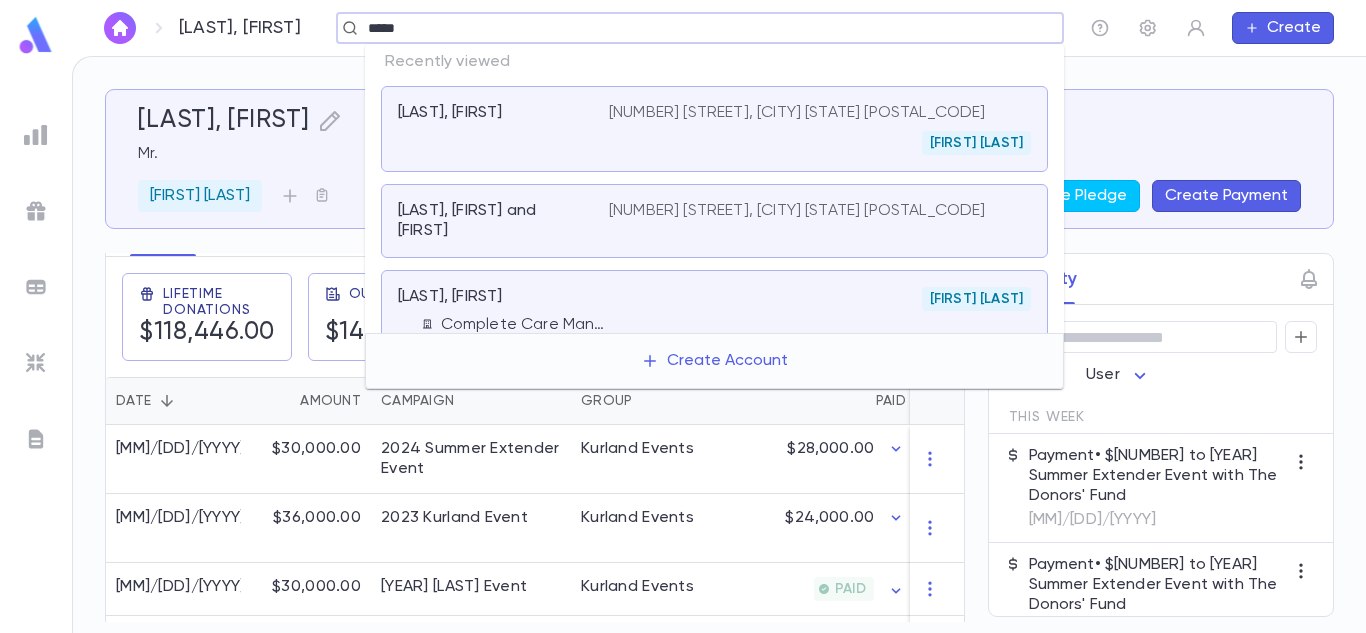 type on "*****" 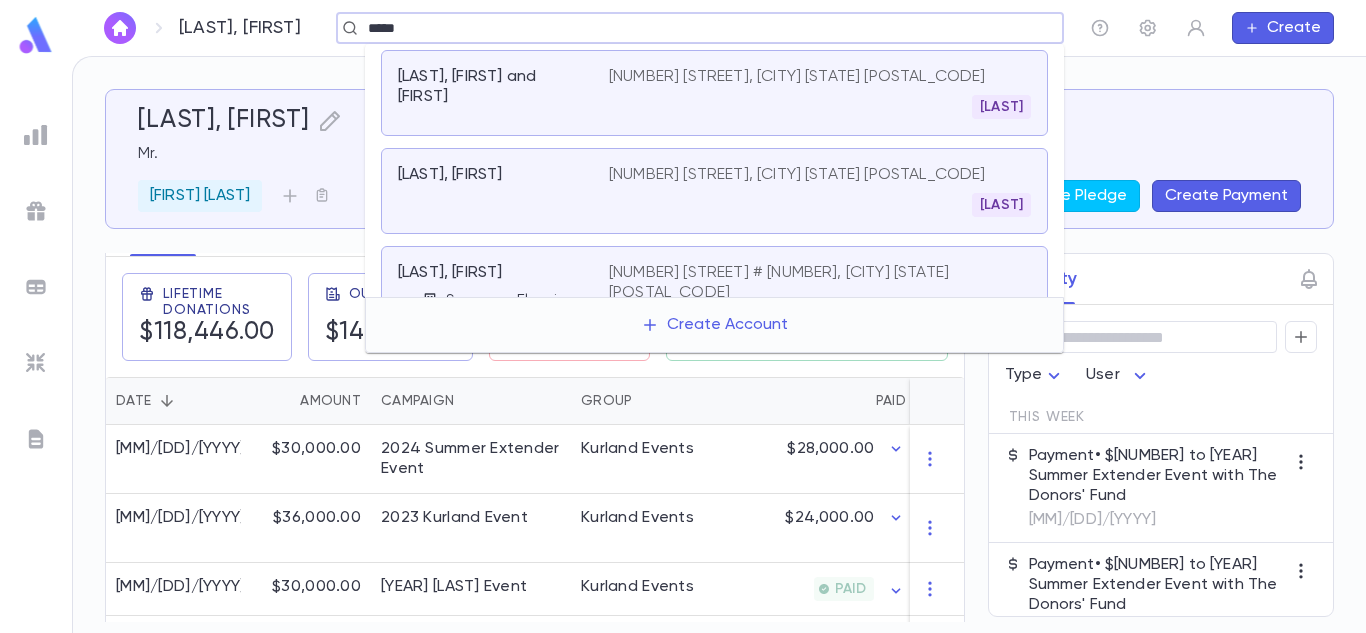click on "[LAST]" at bounding box center [820, 107] 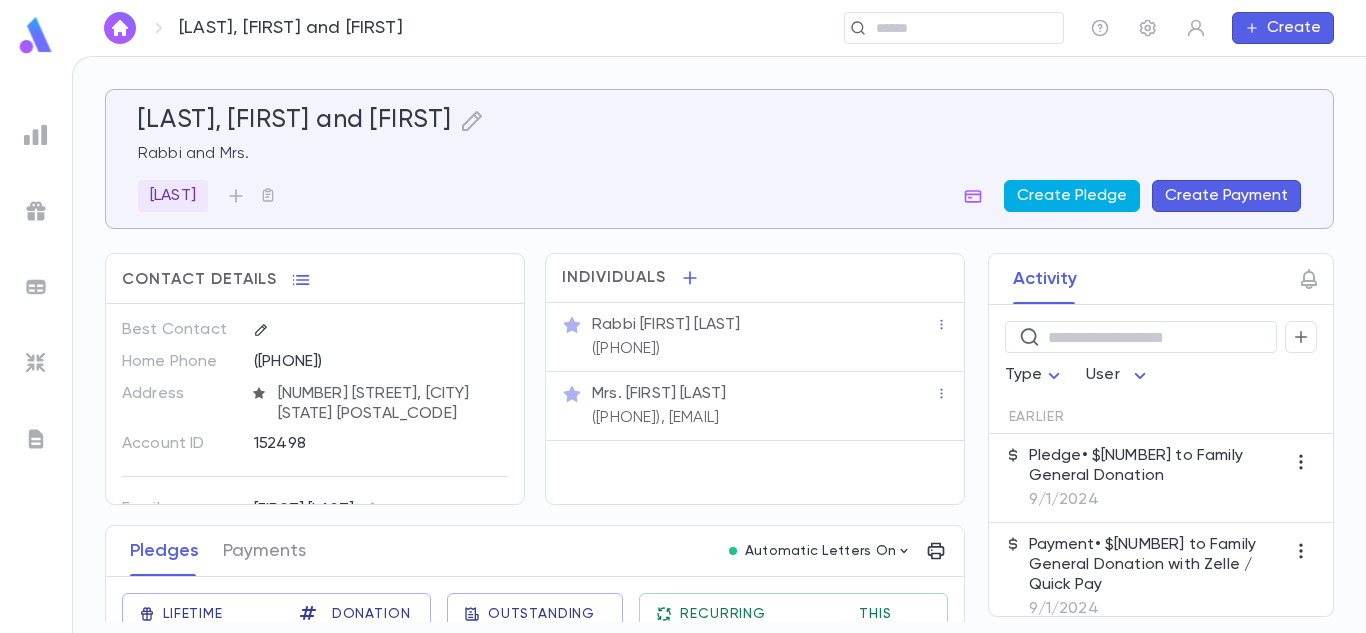 click on "Create Pledge" at bounding box center (1072, 196) 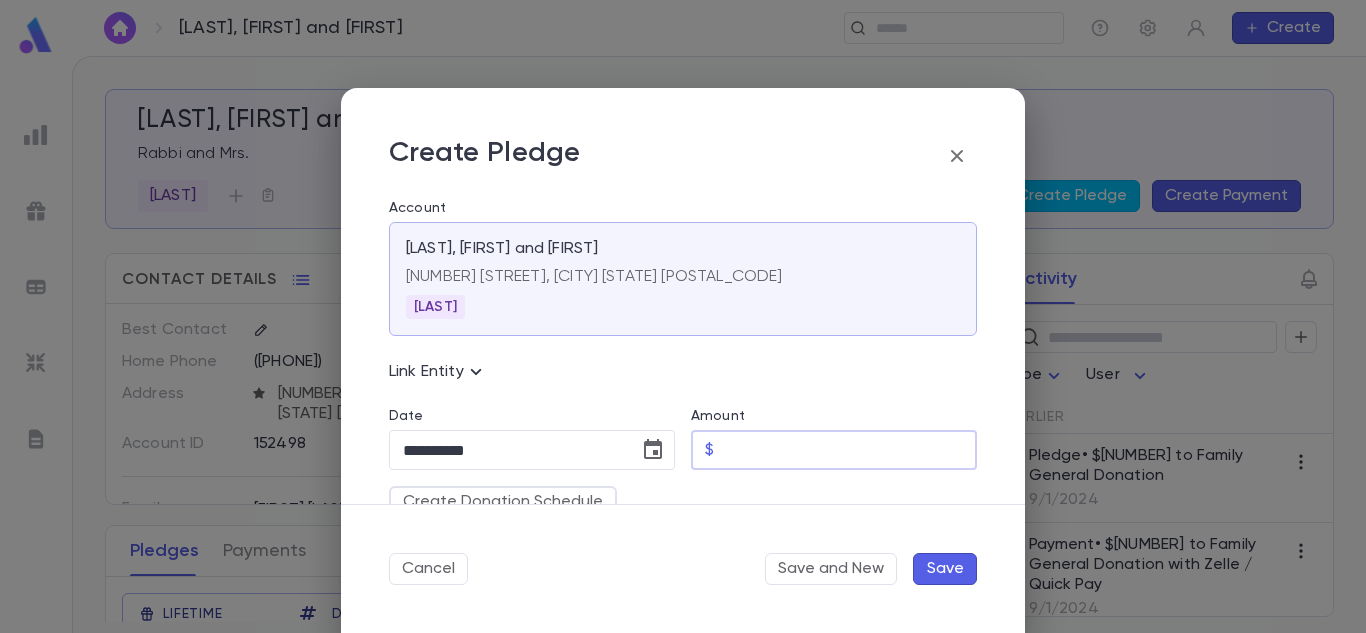 click on "Amount" at bounding box center (849, 450) 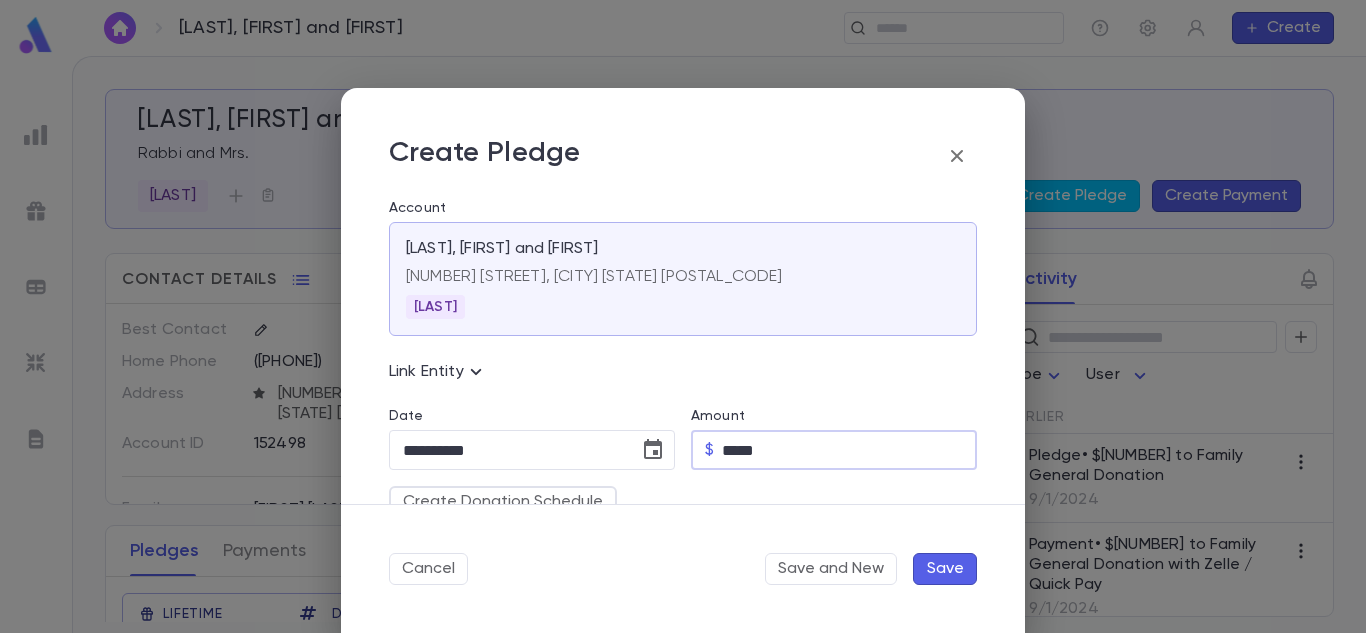 type on "*****" 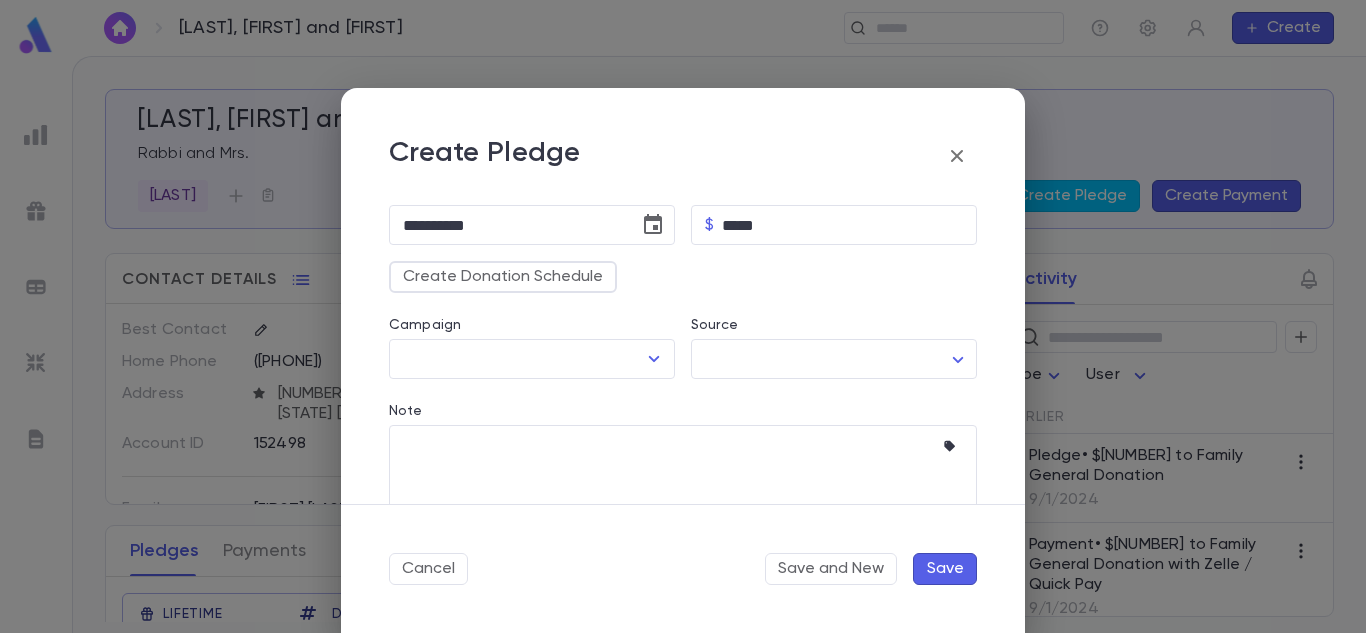 scroll, scrollTop: 229, scrollLeft: 0, axis: vertical 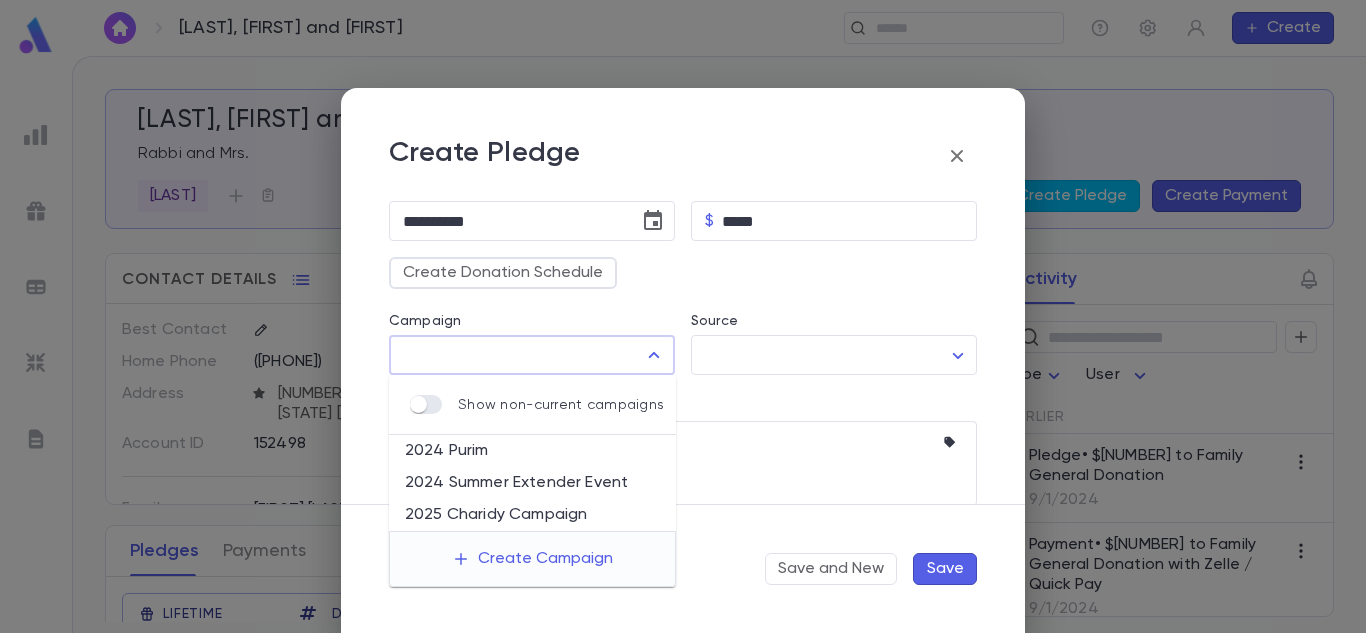click on "Campaign" at bounding box center [517, 355] 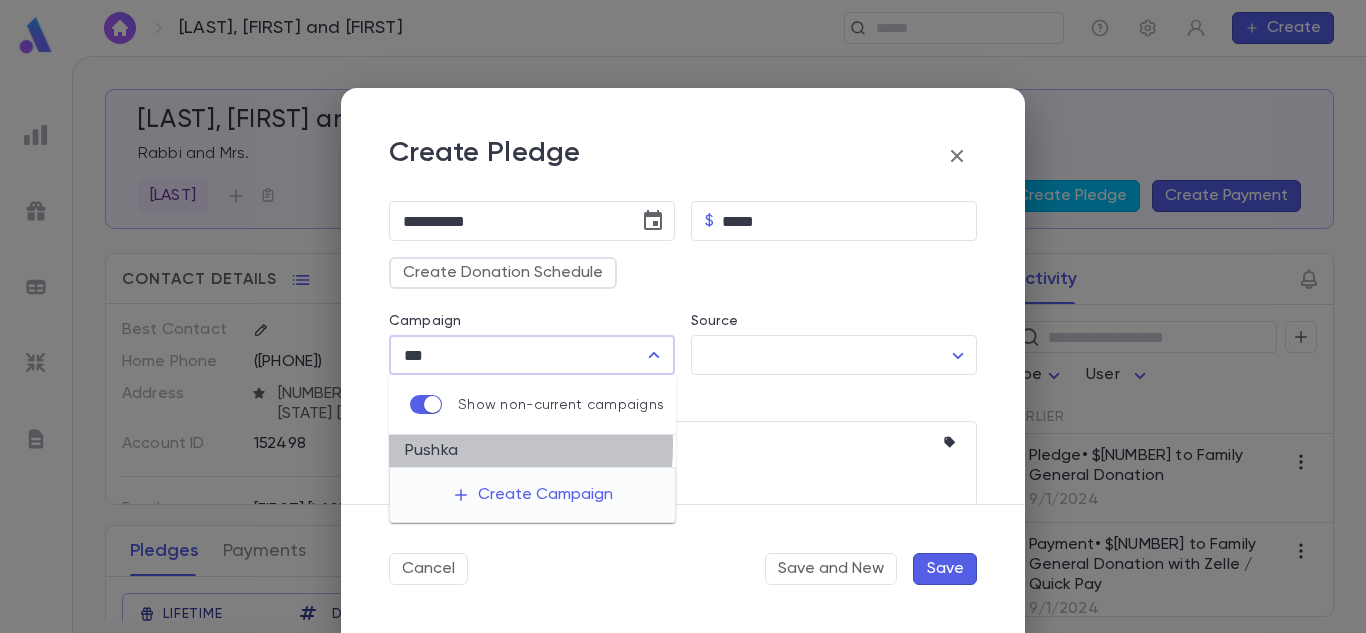 click on "Pushka" at bounding box center [532, 451] 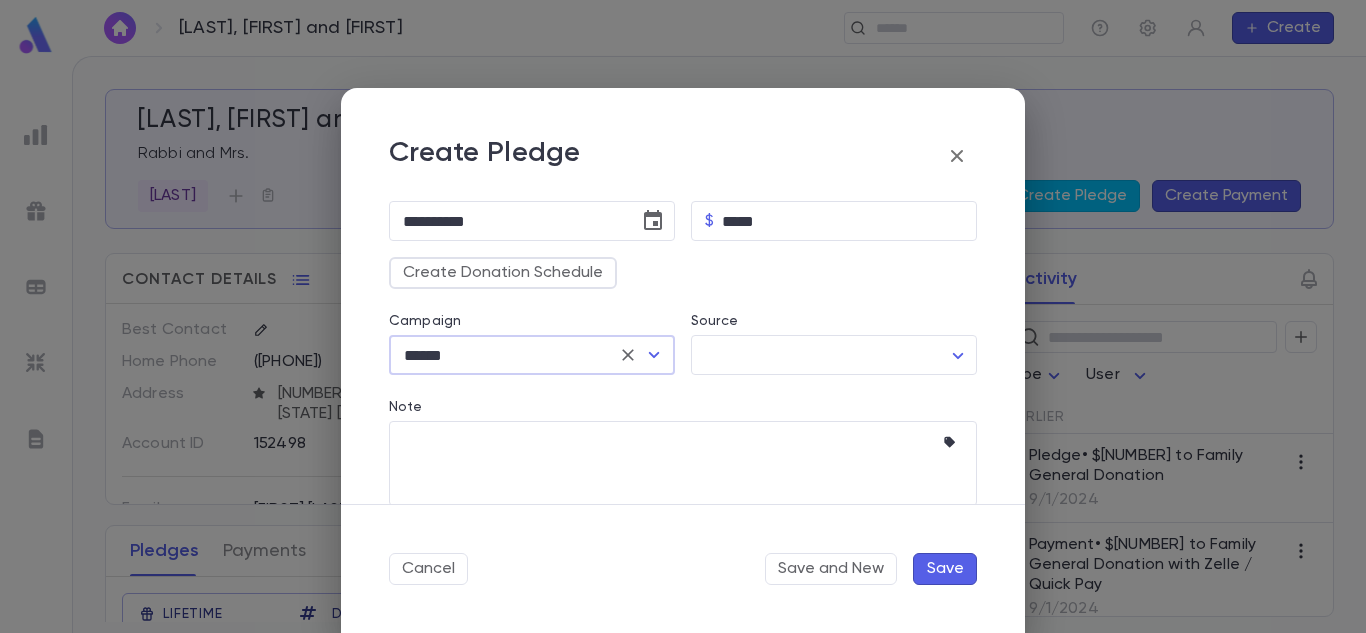 type on "******" 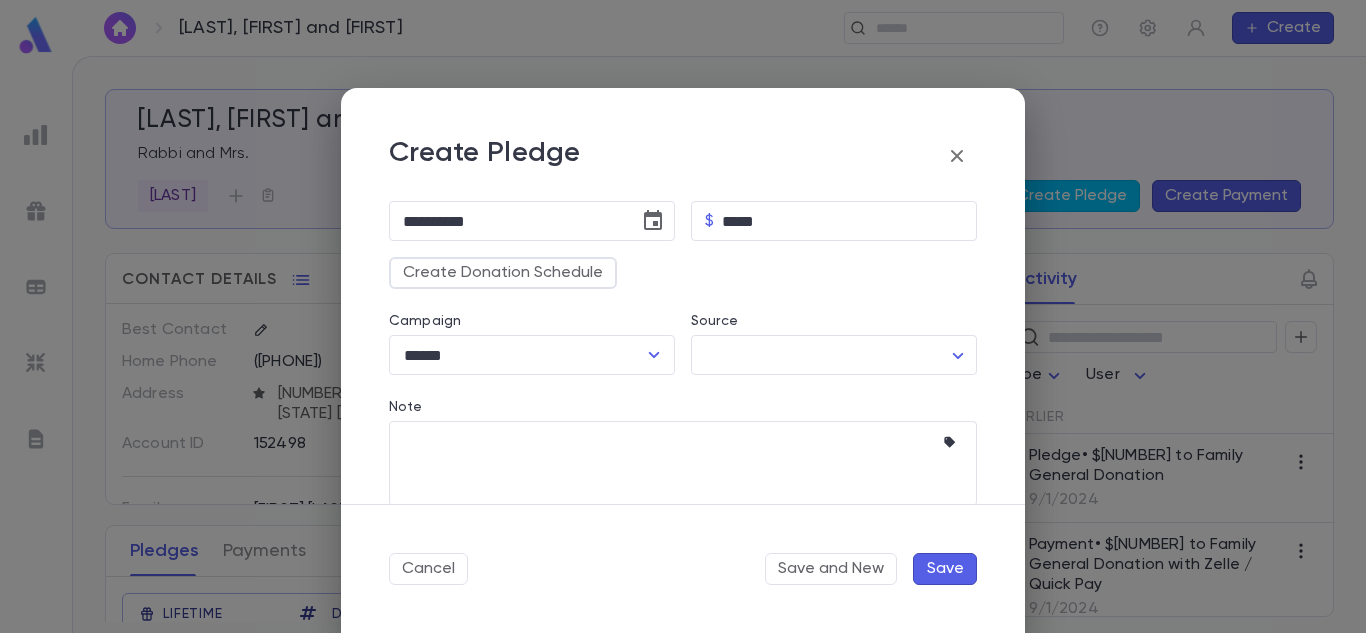 click on "Save" at bounding box center [945, 569] 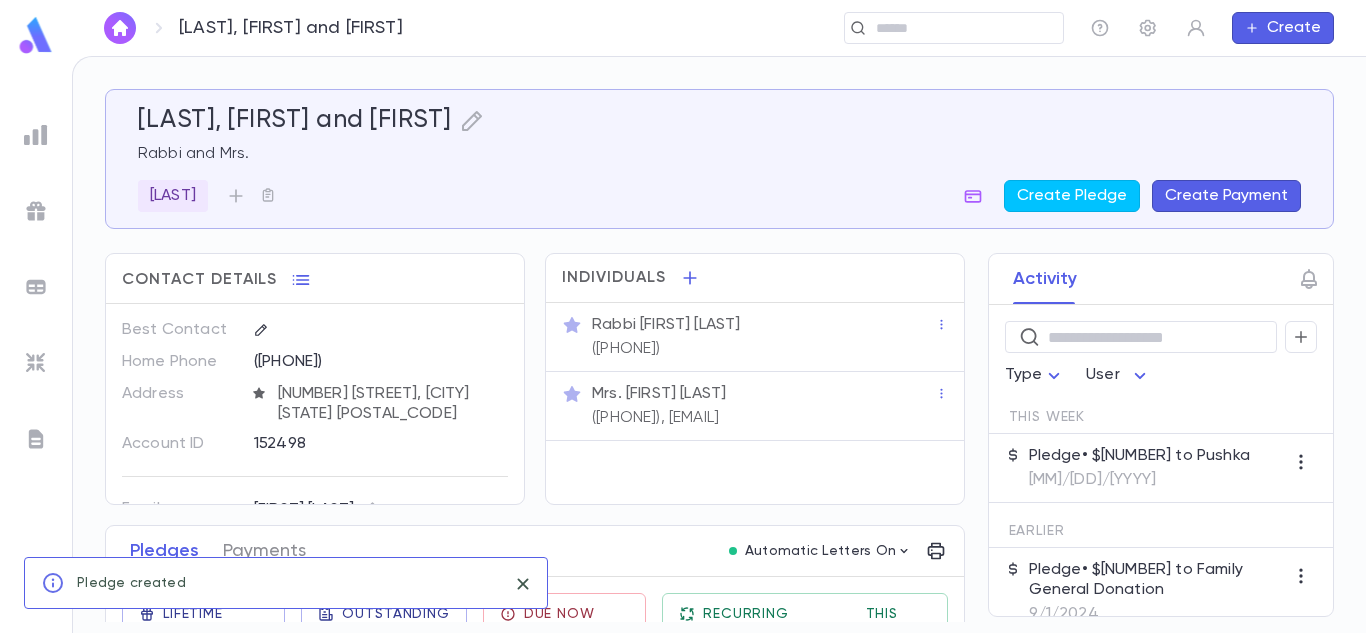 click on "Pledge  • $[NUMBER] to Pushka" at bounding box center (1139, 456) 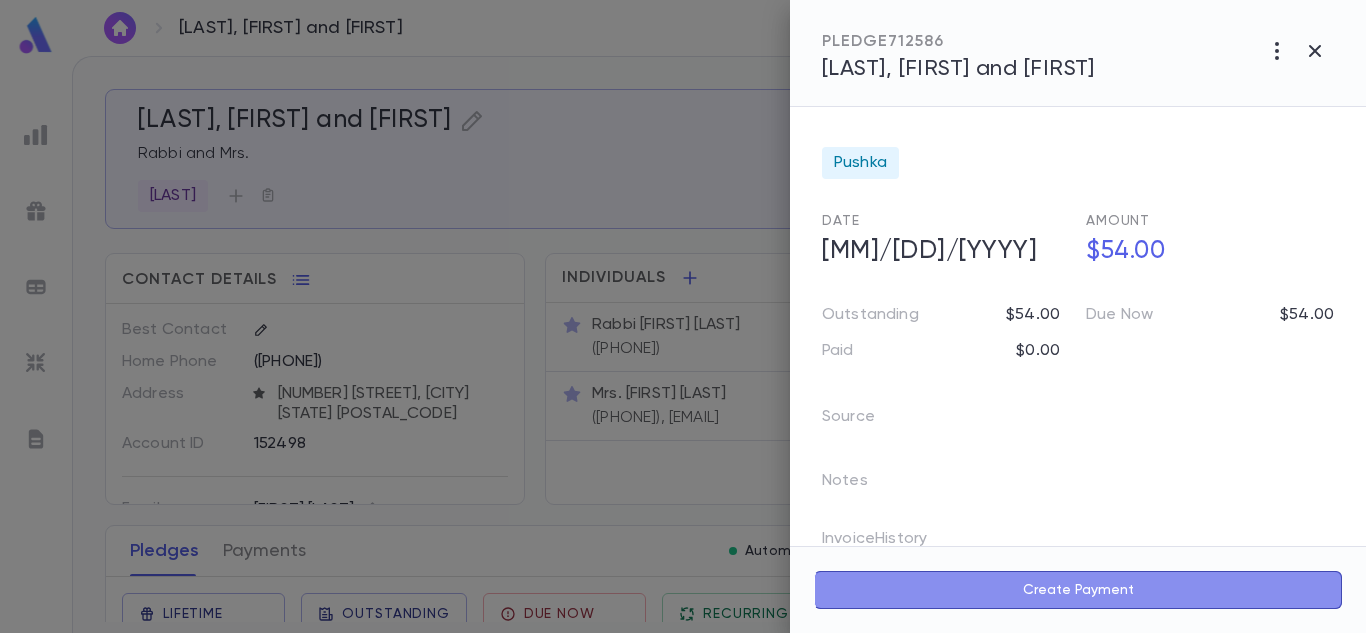 click on "Create Payment" at bounding box center (1078, 590) 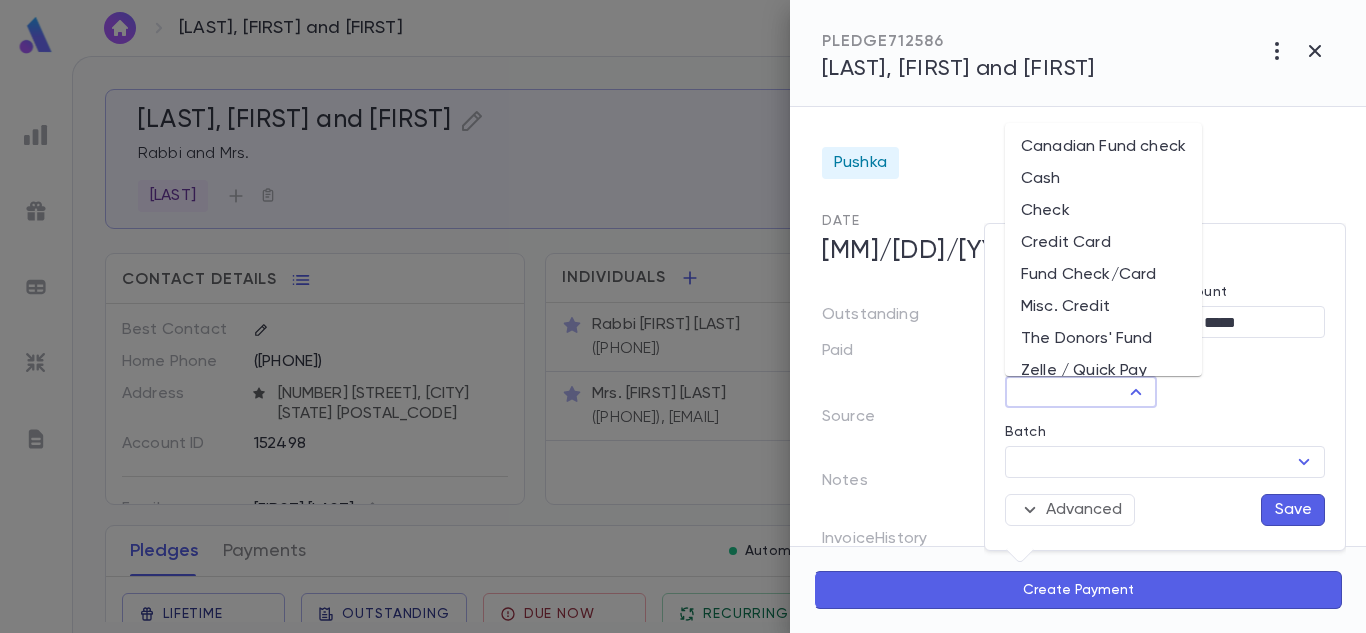 click on "Method" at bounding box center (1064, 392) 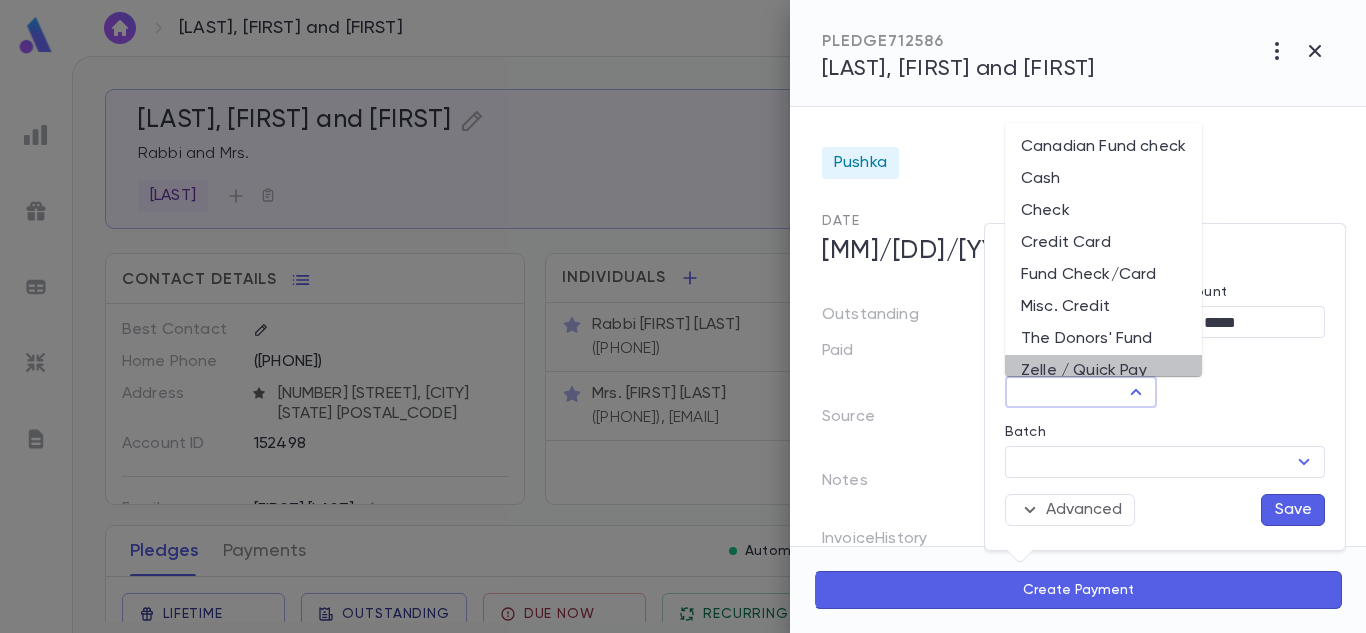click on "Zelle / Quick Pay" at bounding box center (1103, 371) 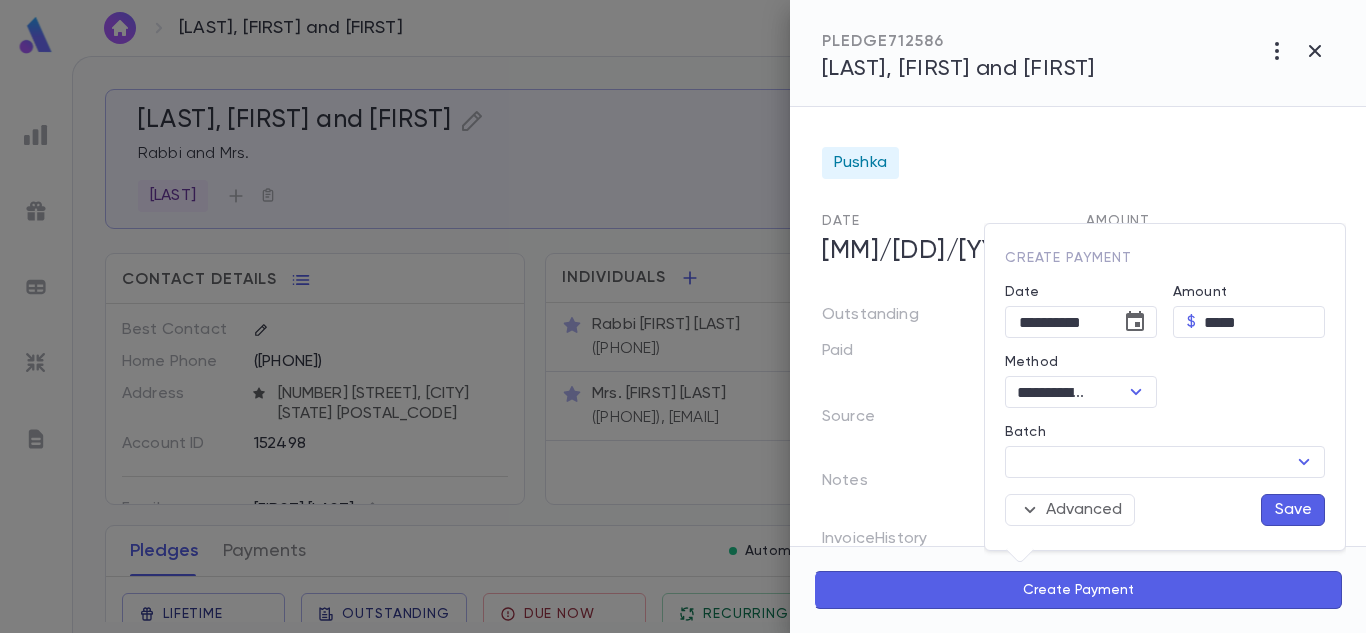 click on "Save" at bounding box center (1293, 510) 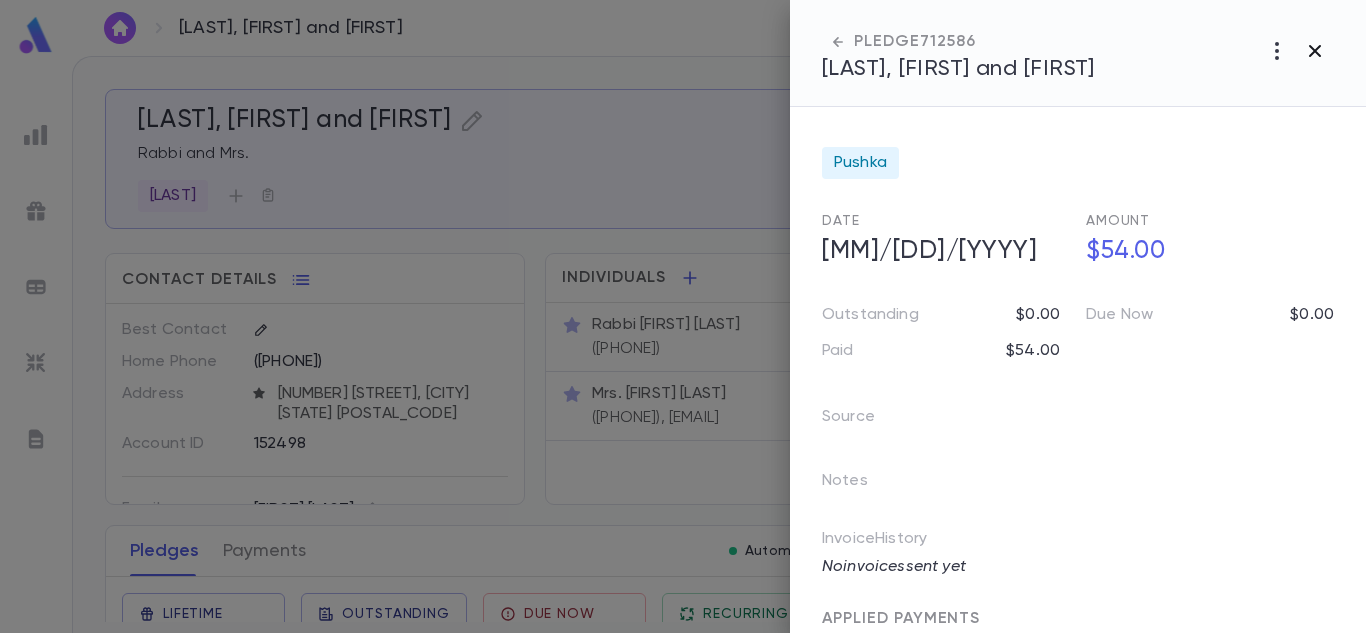 click 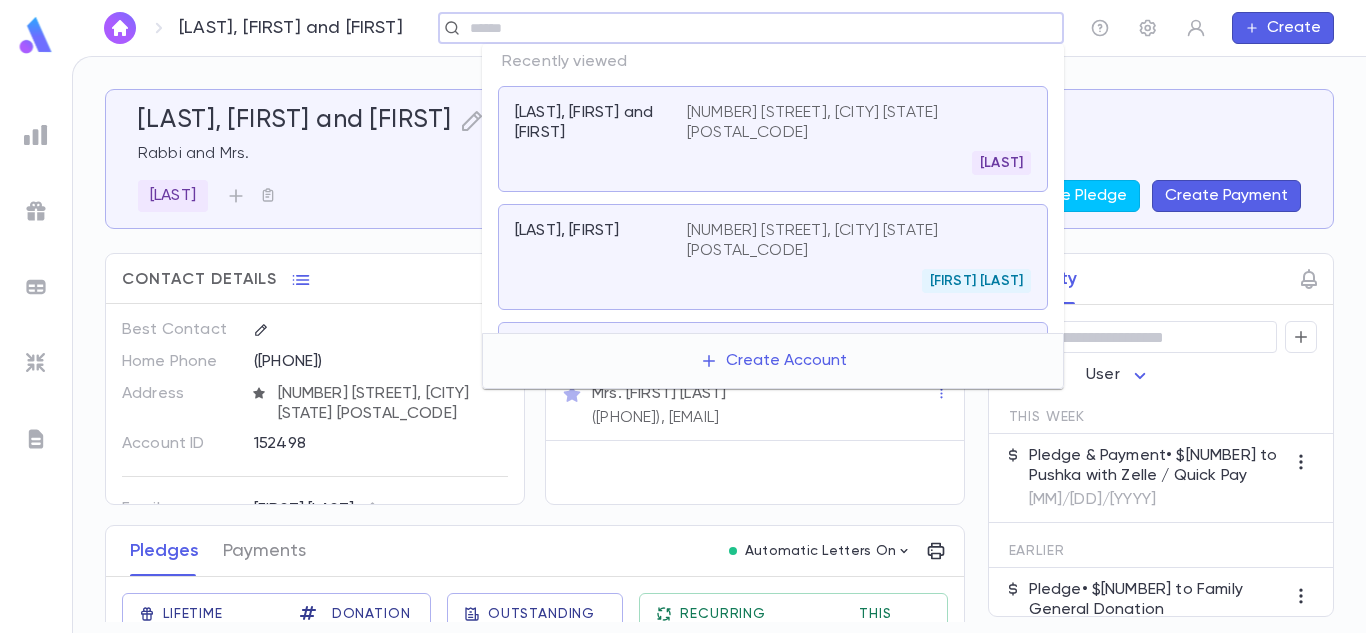 click at bounding box center (744, 28) 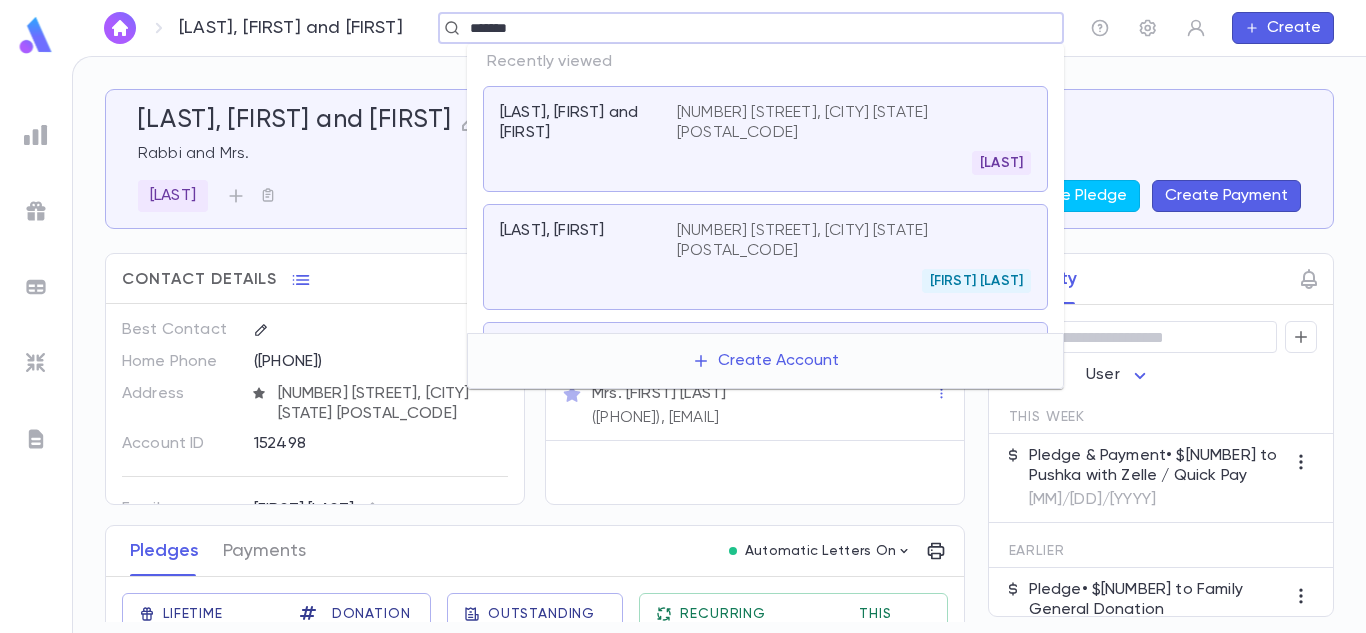 type on "*******" 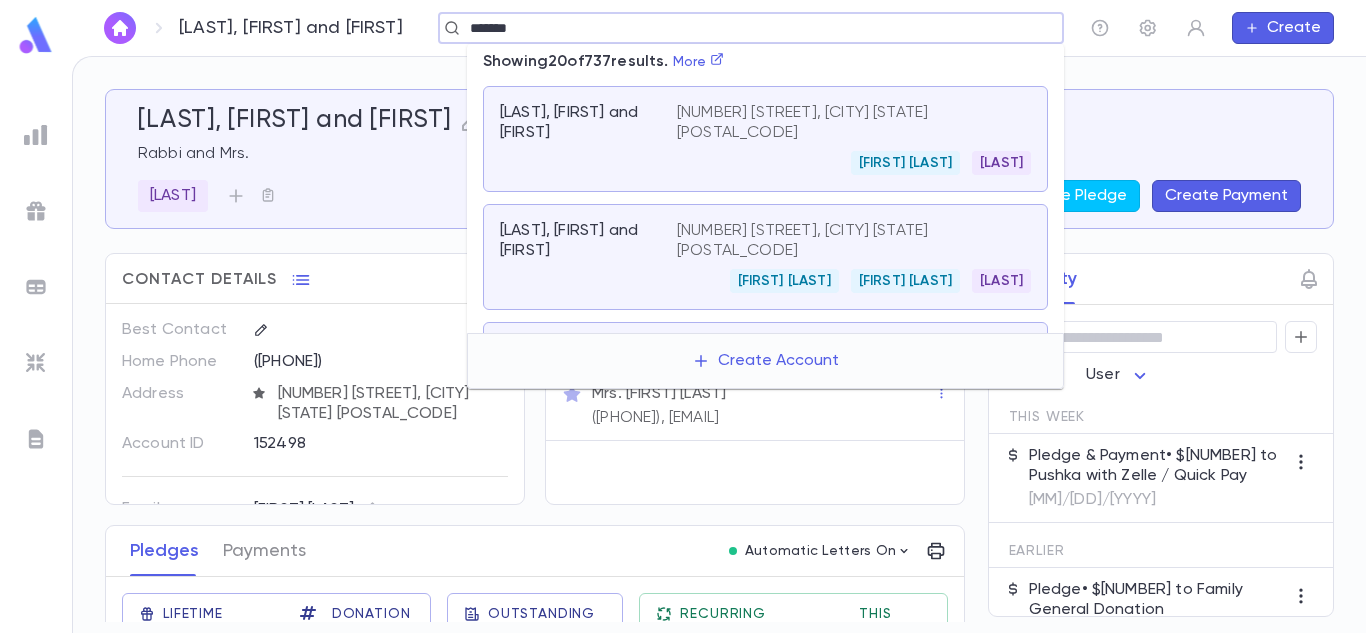 click on "[FIRST] [LAST]" at bounding box center [854, 163] 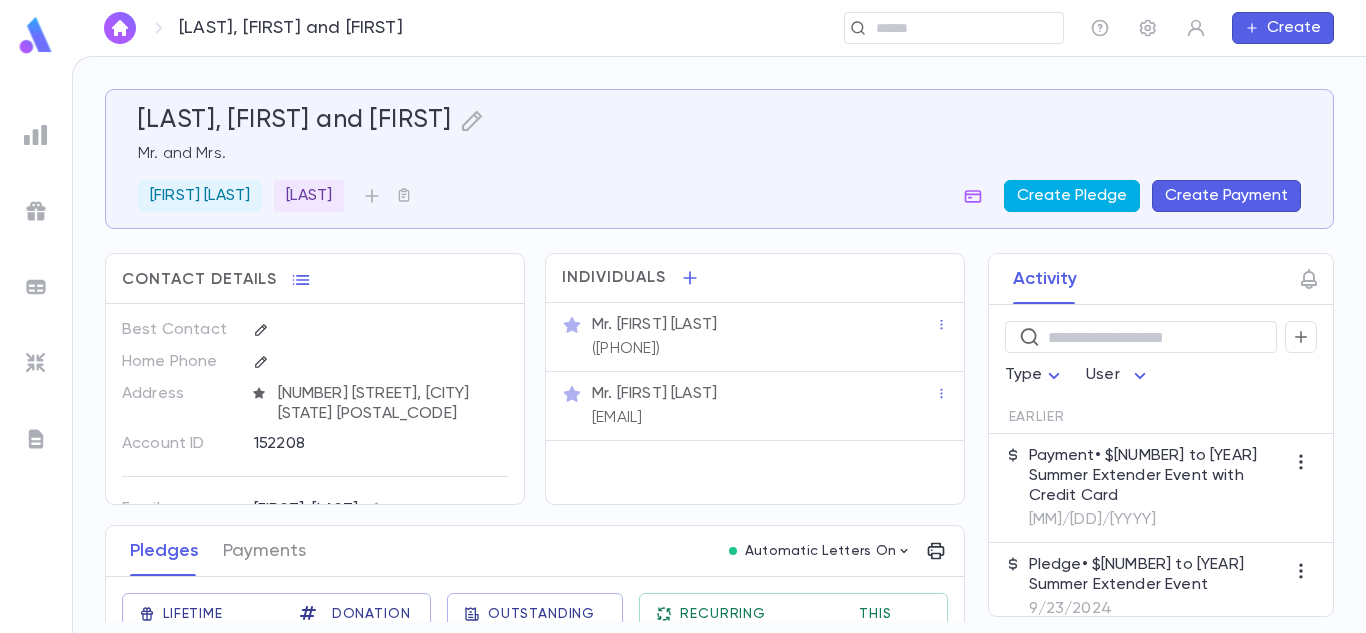 click on "Create Pledge" at bounding box center [1072, 196] 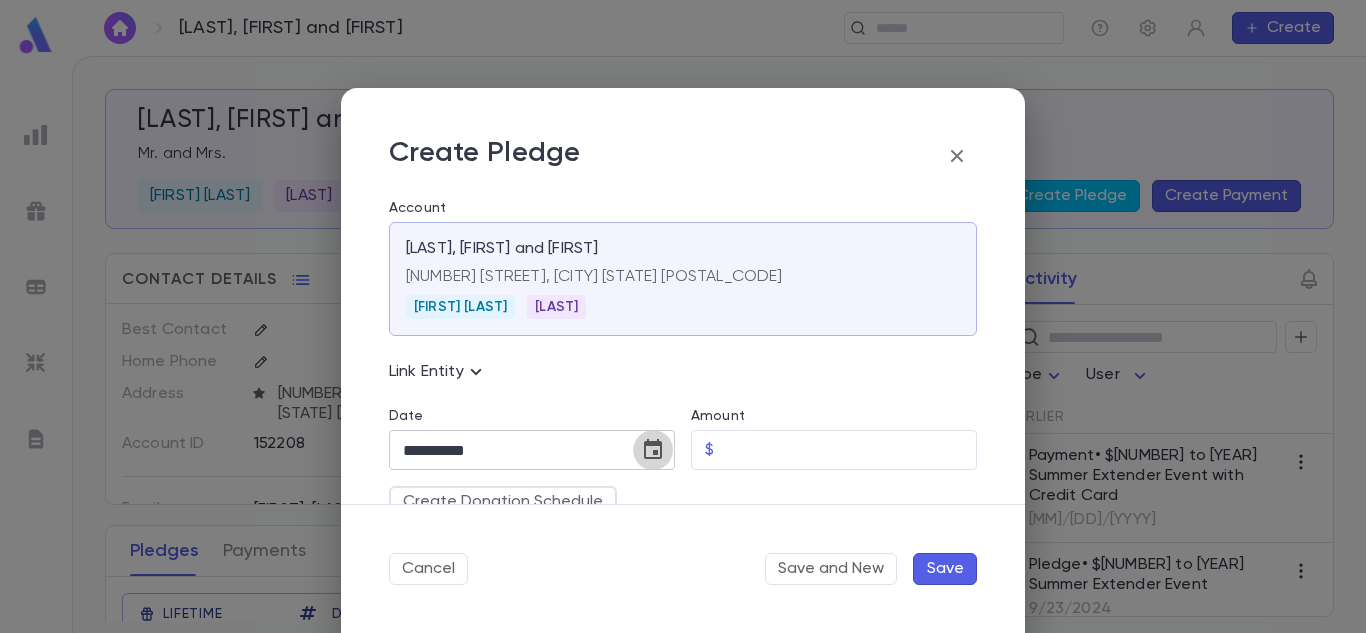 click 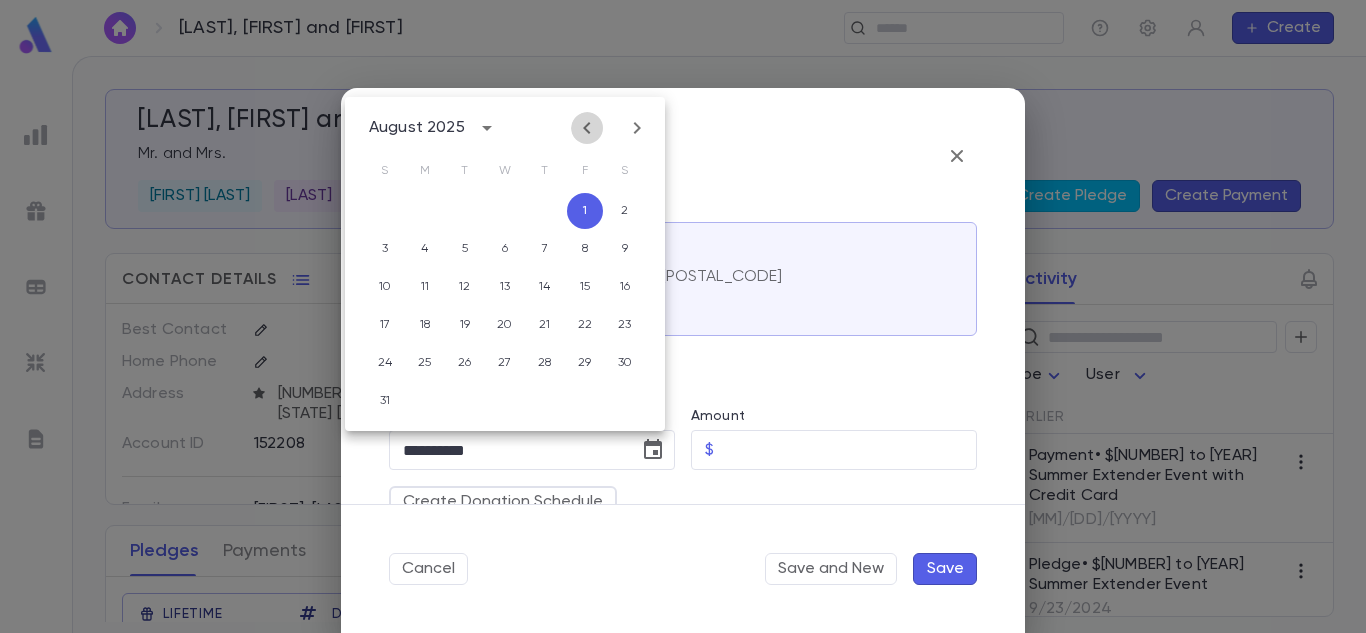 click 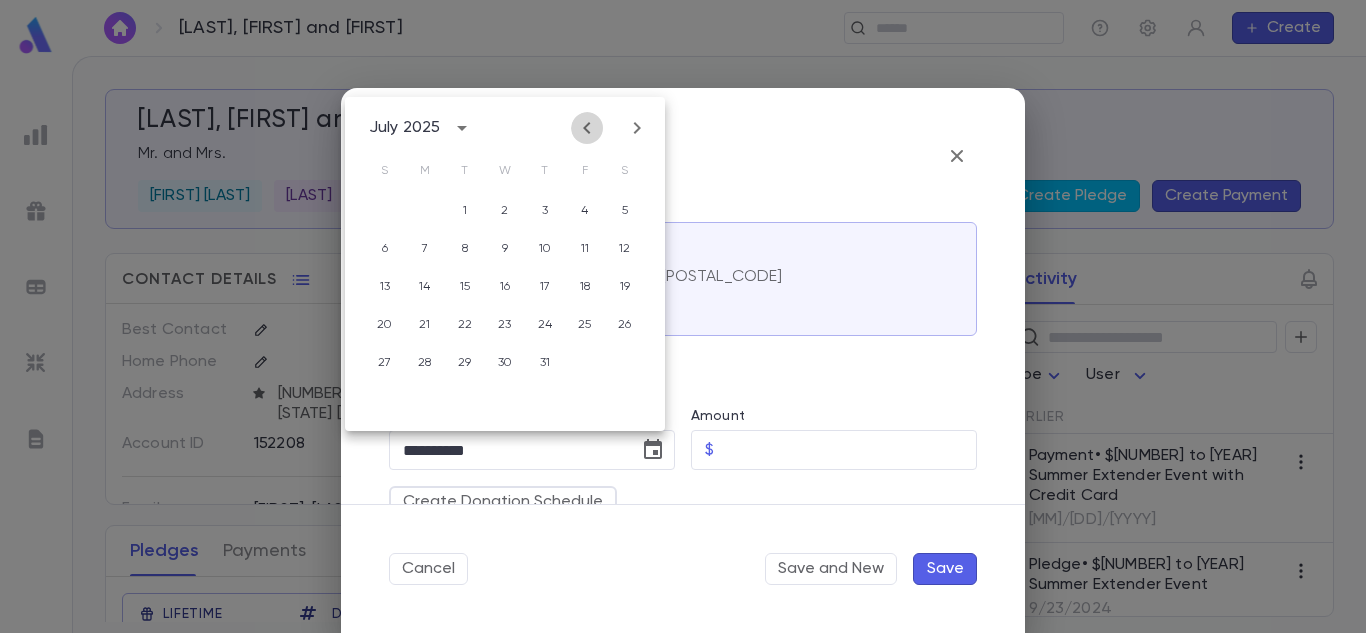 click 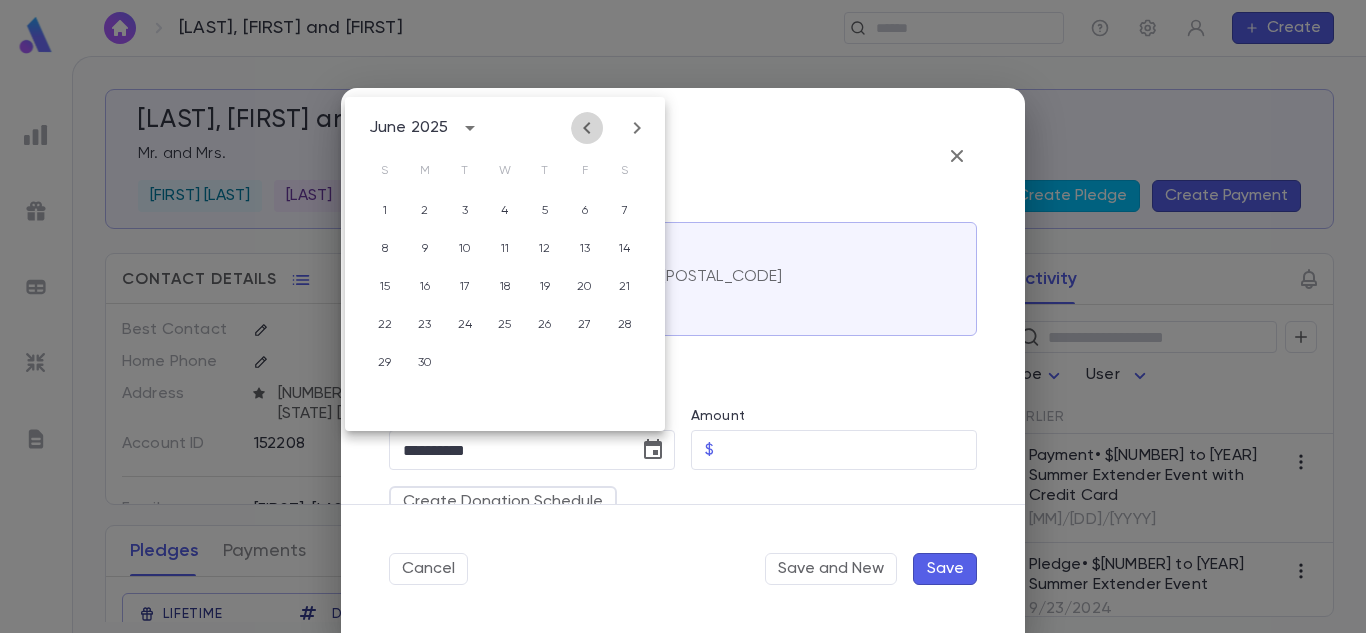 click 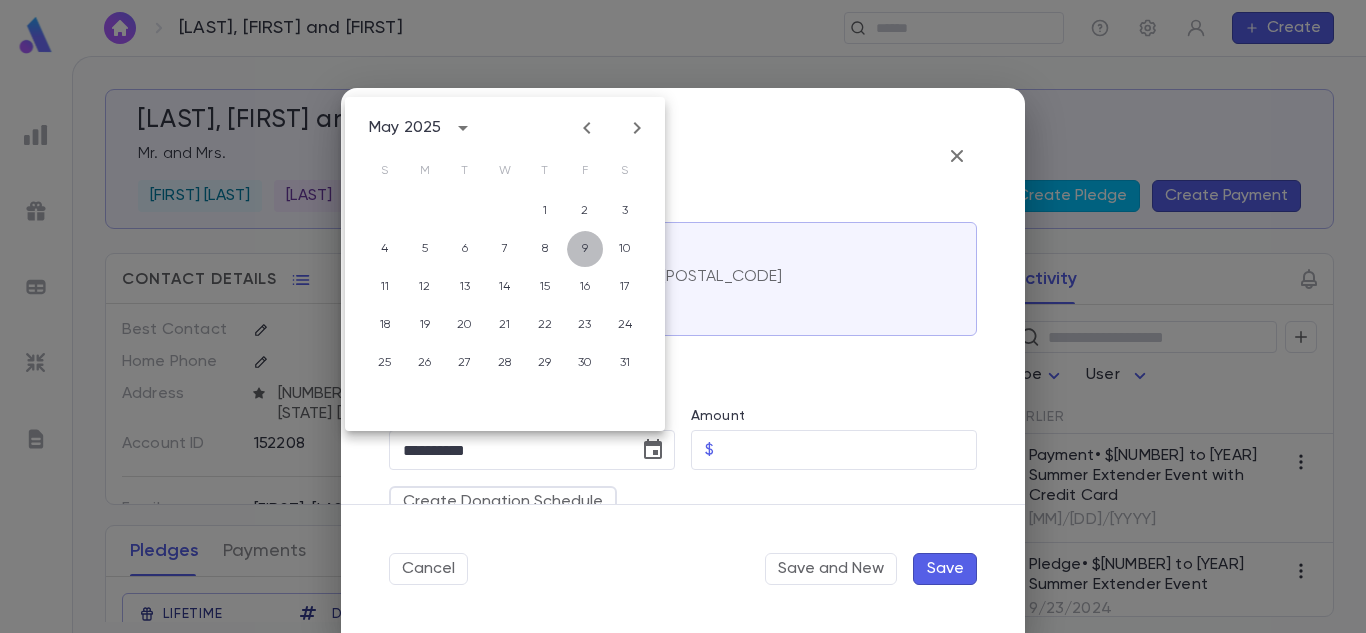 click on "9" at bounding box center (585, 249) 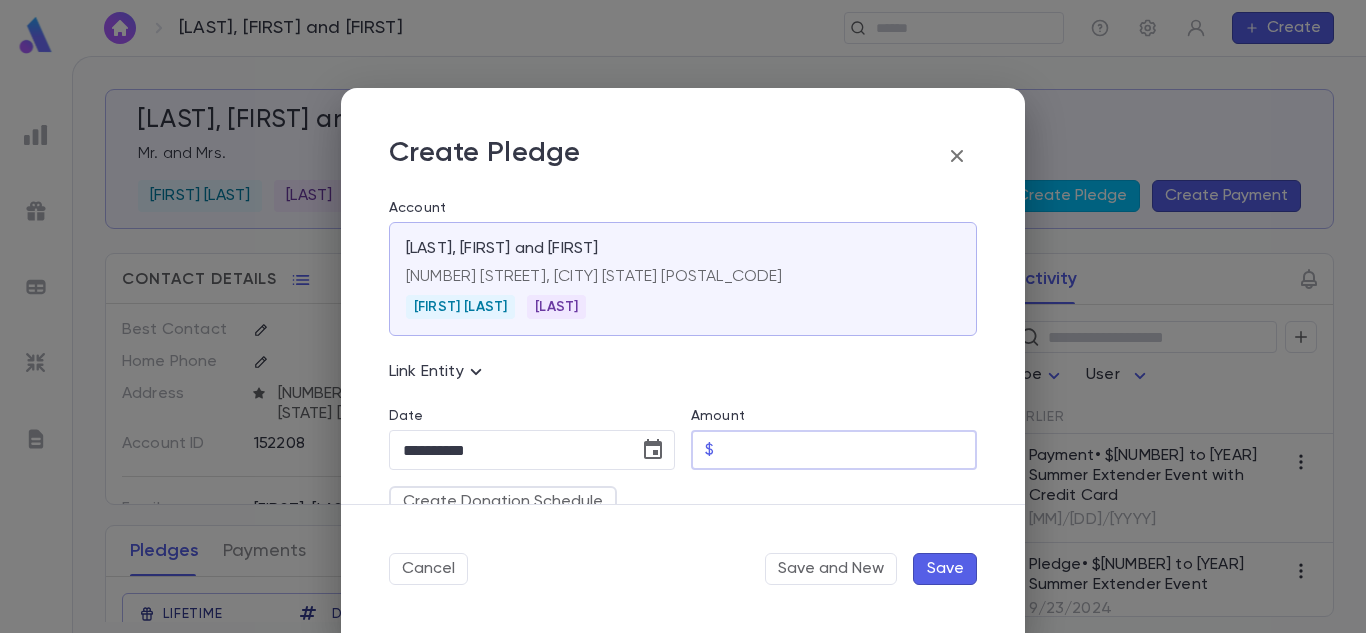 click on "Amount" at bounding box center (849, 450) 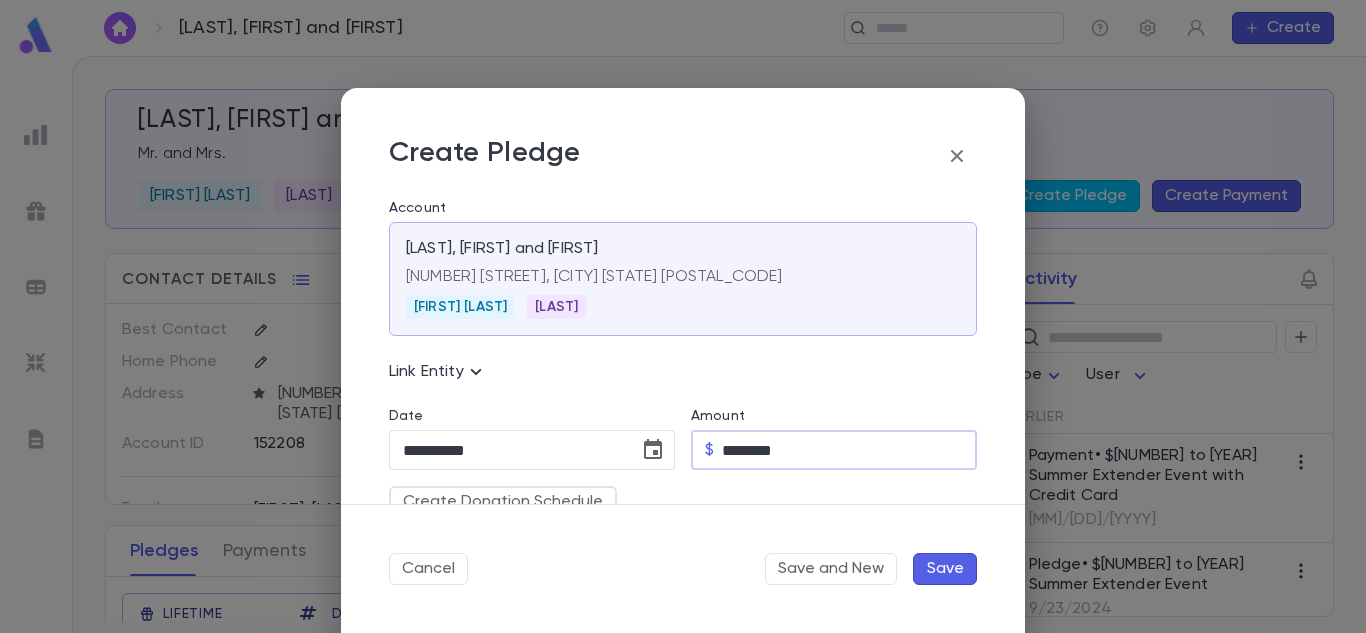 type on "********" 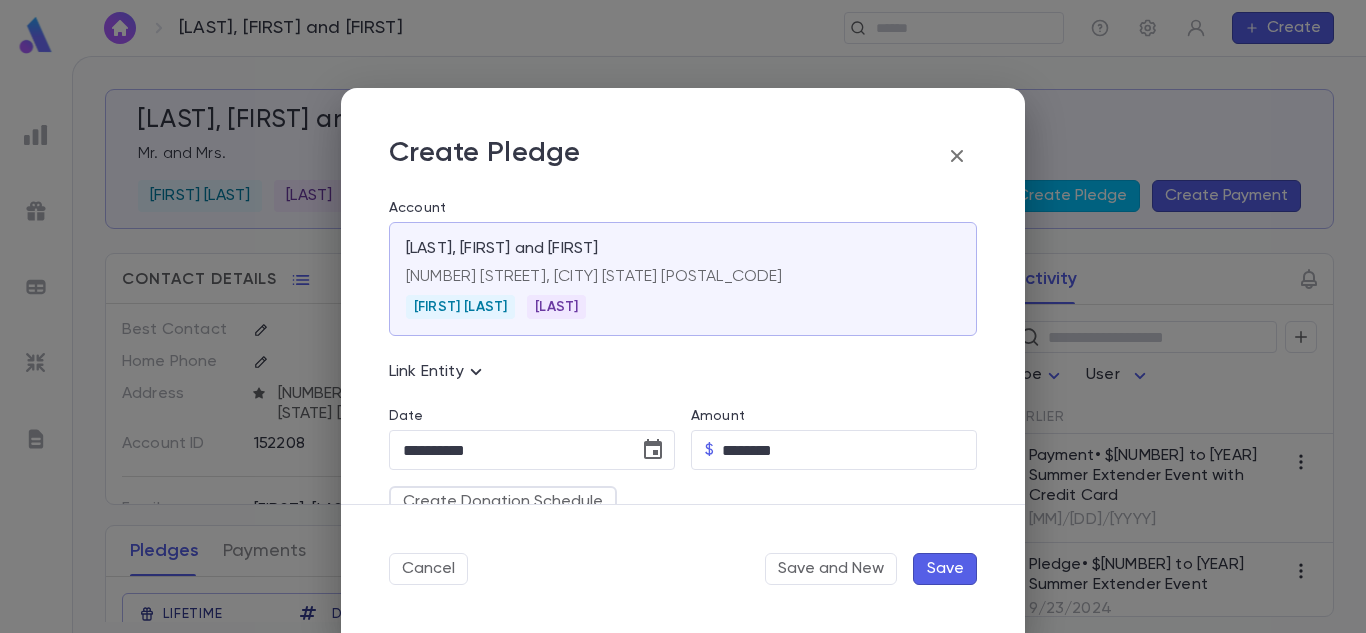click on "Save" at bounding box center (945, 569) 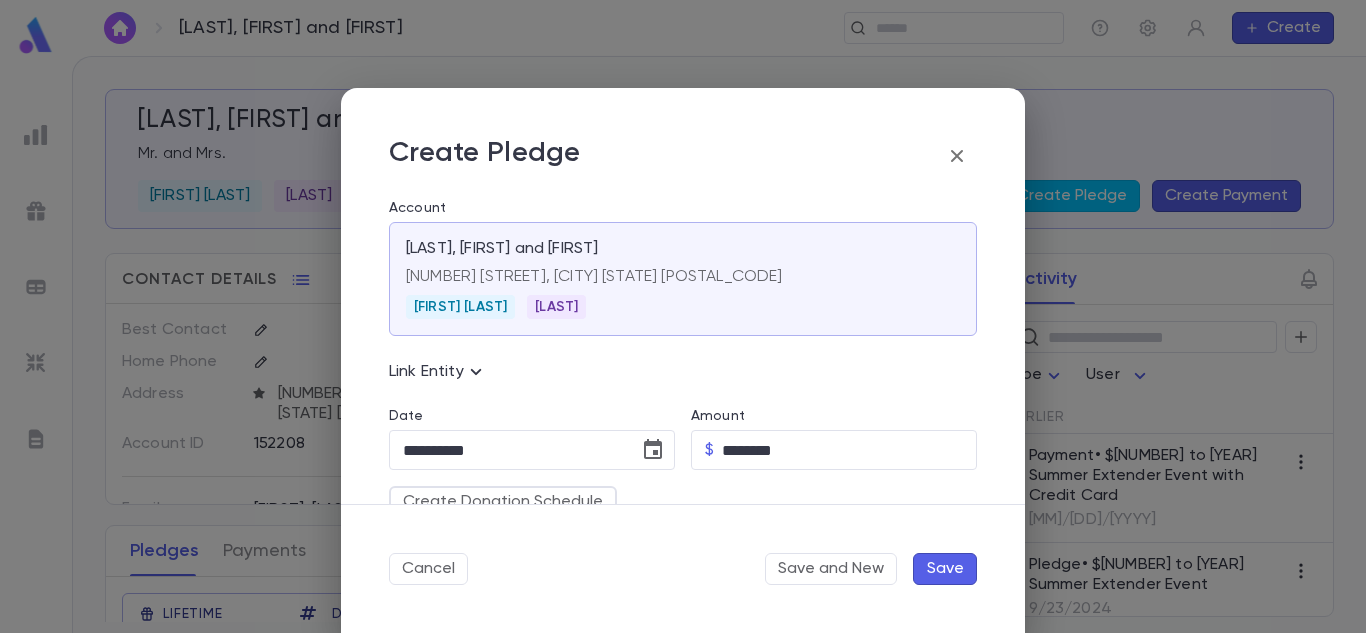click on "Save" at bounding box center [945, 569] 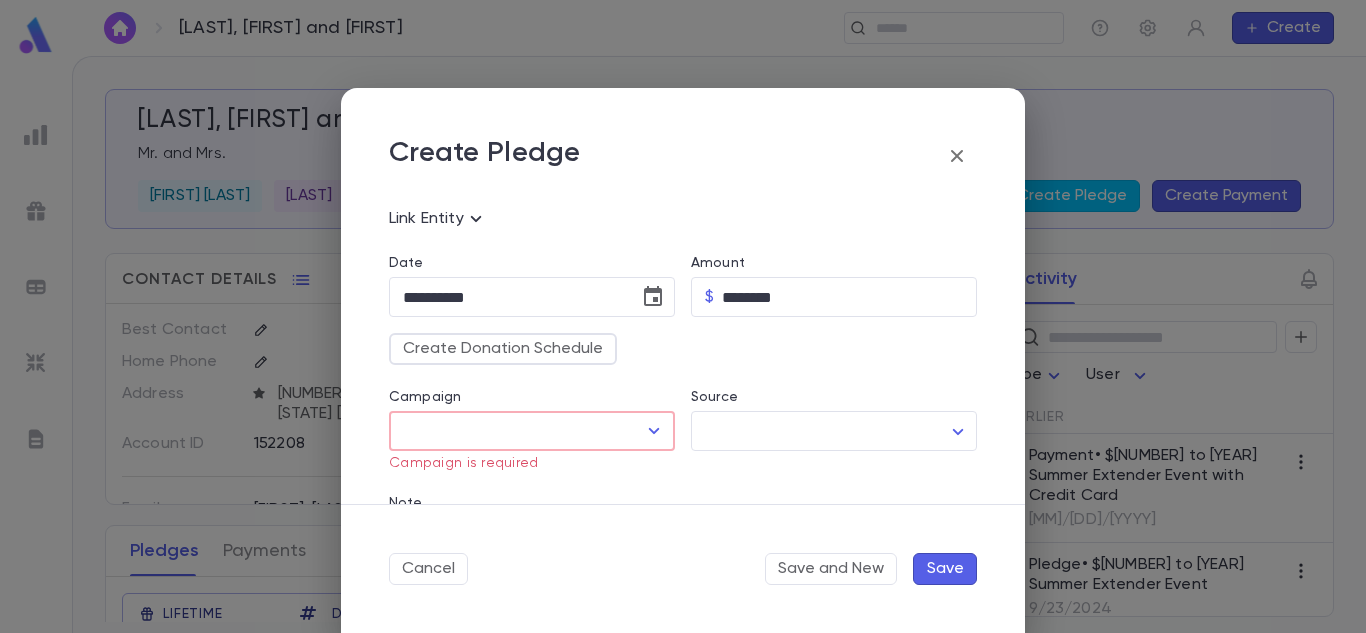 scroll, scrollTop: 218, scrollLeft: 0, axis: vertical 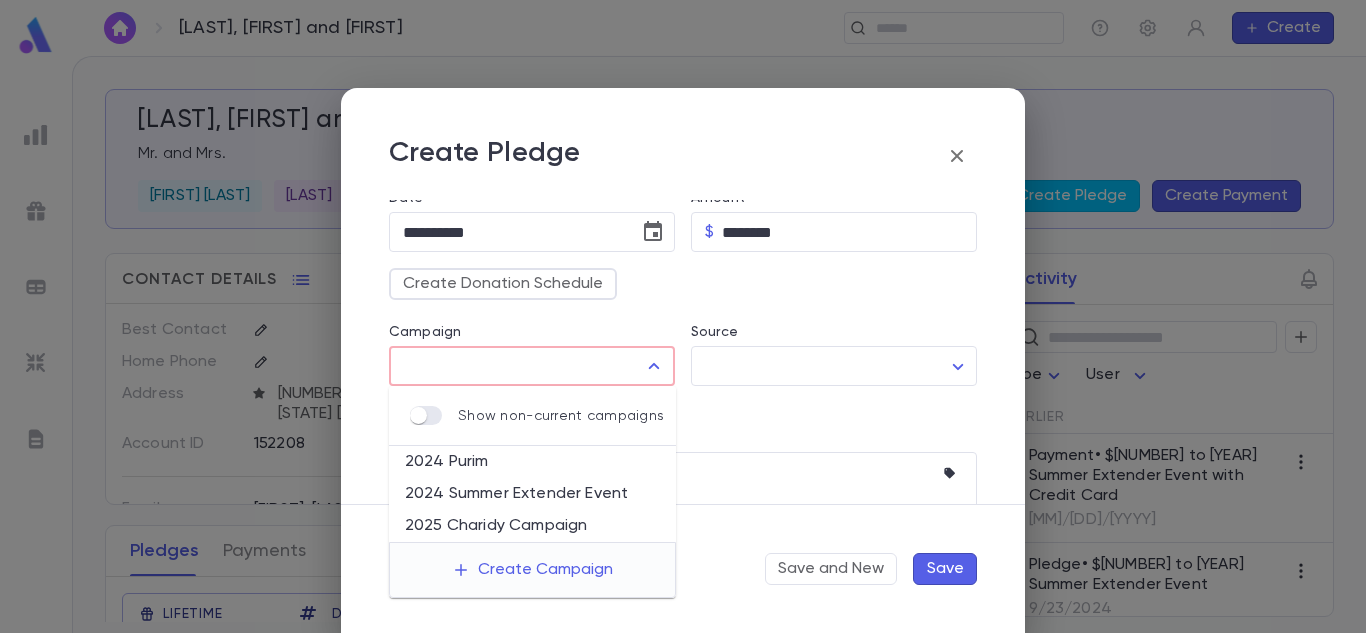 click on "Campaign" at bounding box center [517, 366] 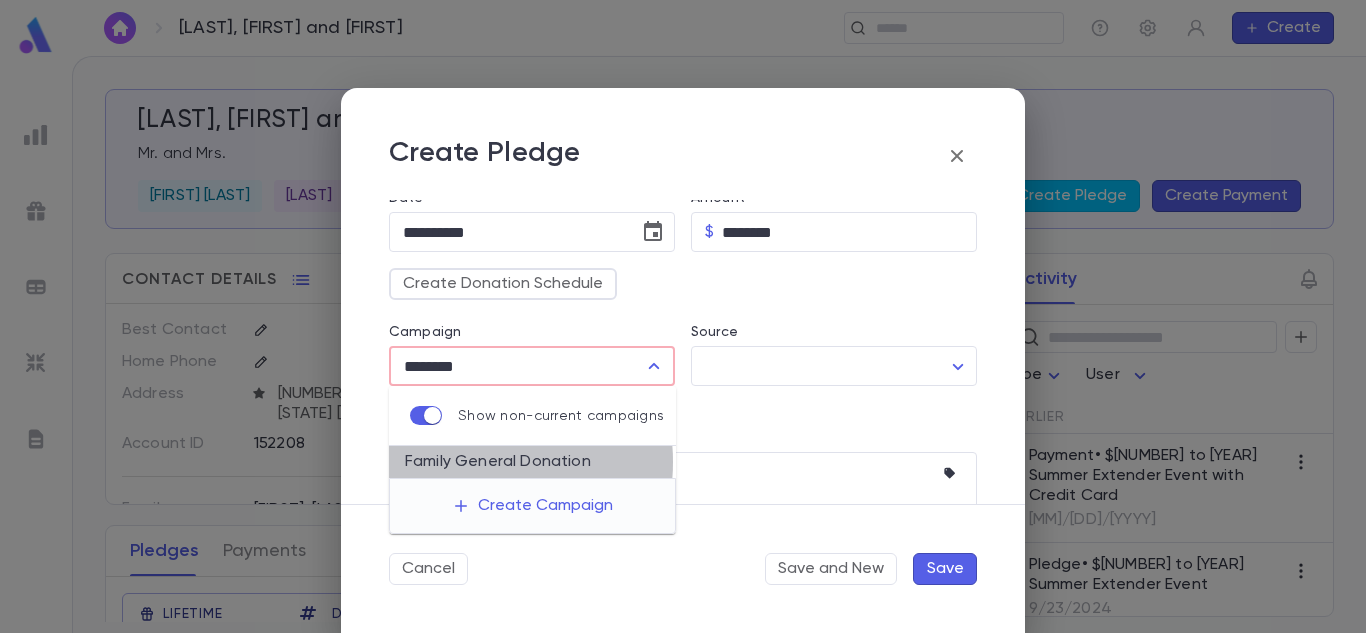 click on "Family General Donation" at bounding box center (532, 462) 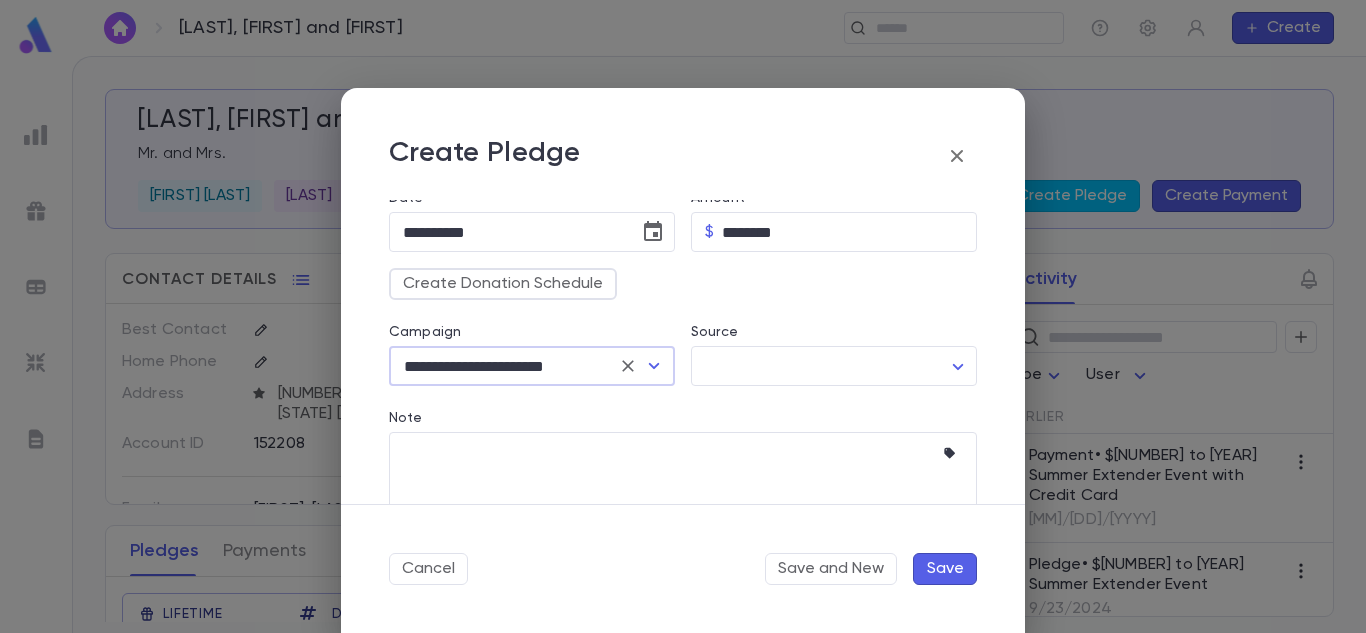 type on "**********" 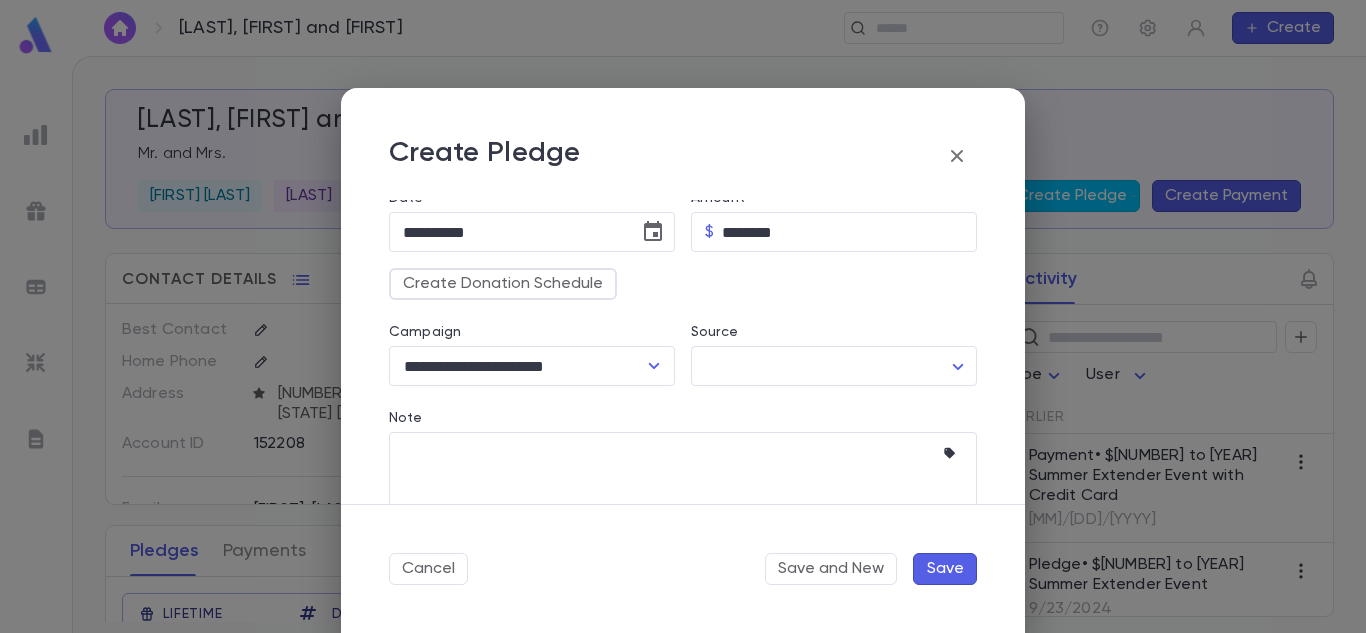click on "Save" at bounding box center [945, 569] 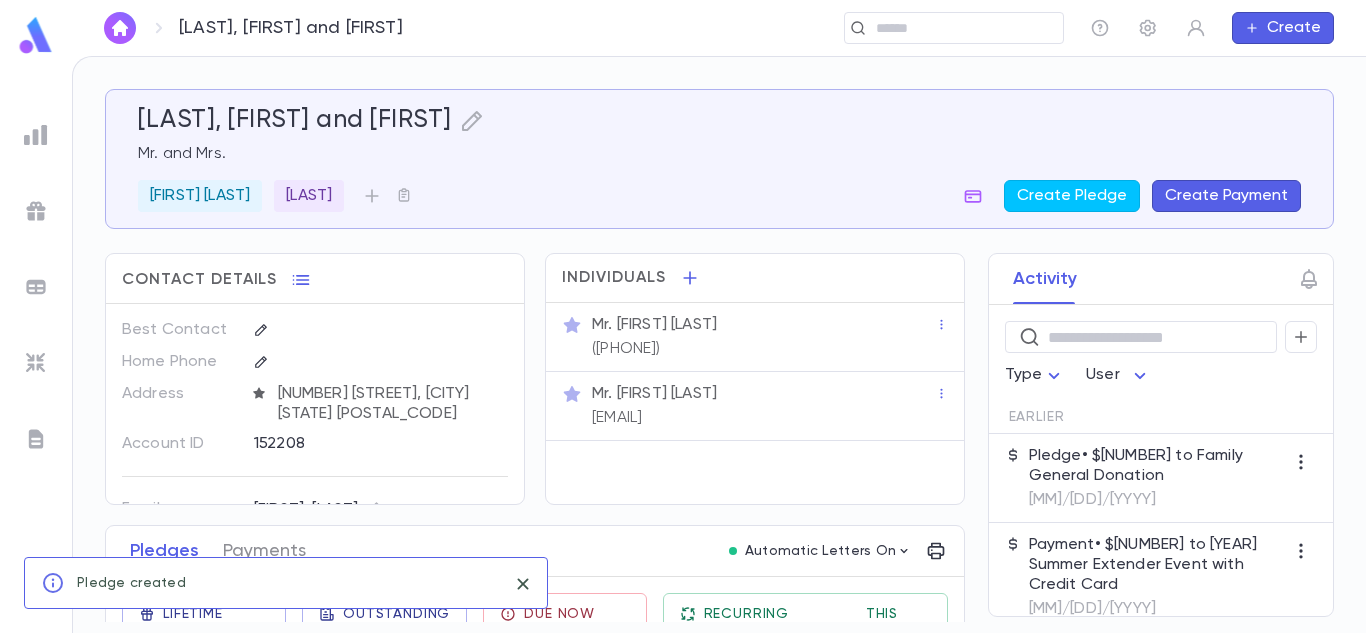 click on "Pledge  • $[NUMBER] to Family General Donation [MM]/[DD]/[YYYY]" at bounding box center (1157, 478) 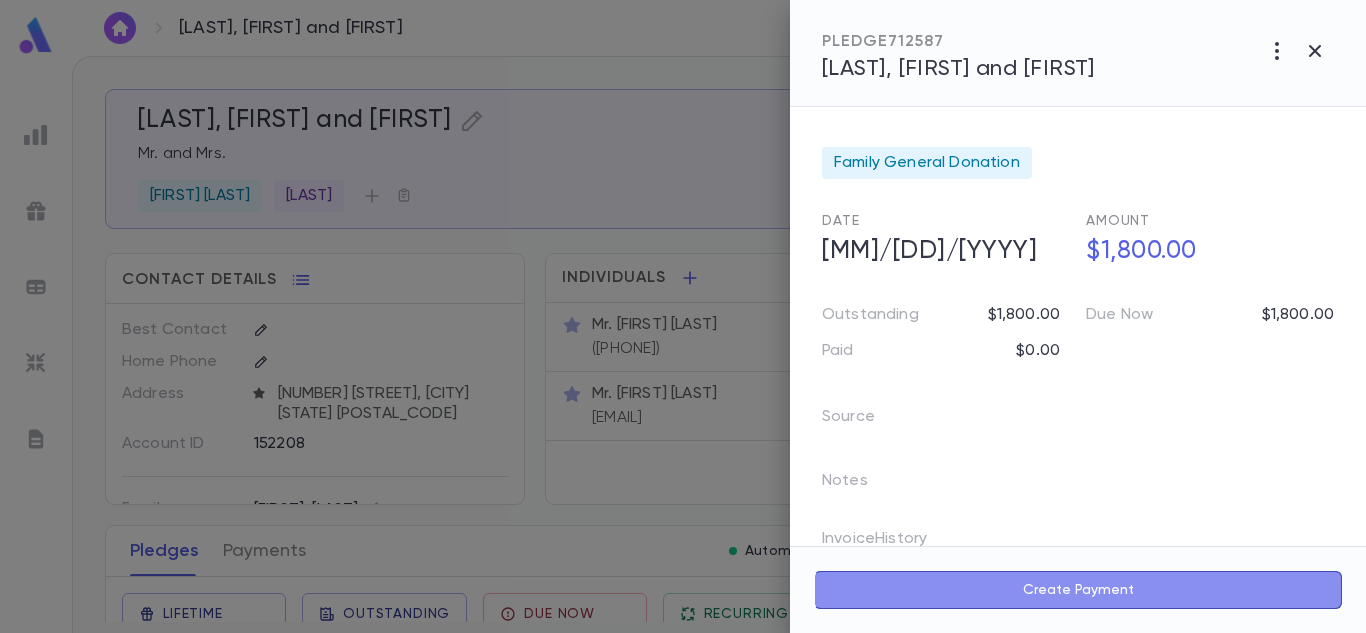 click on "Create Payment" at bounding box center [1078, 590] 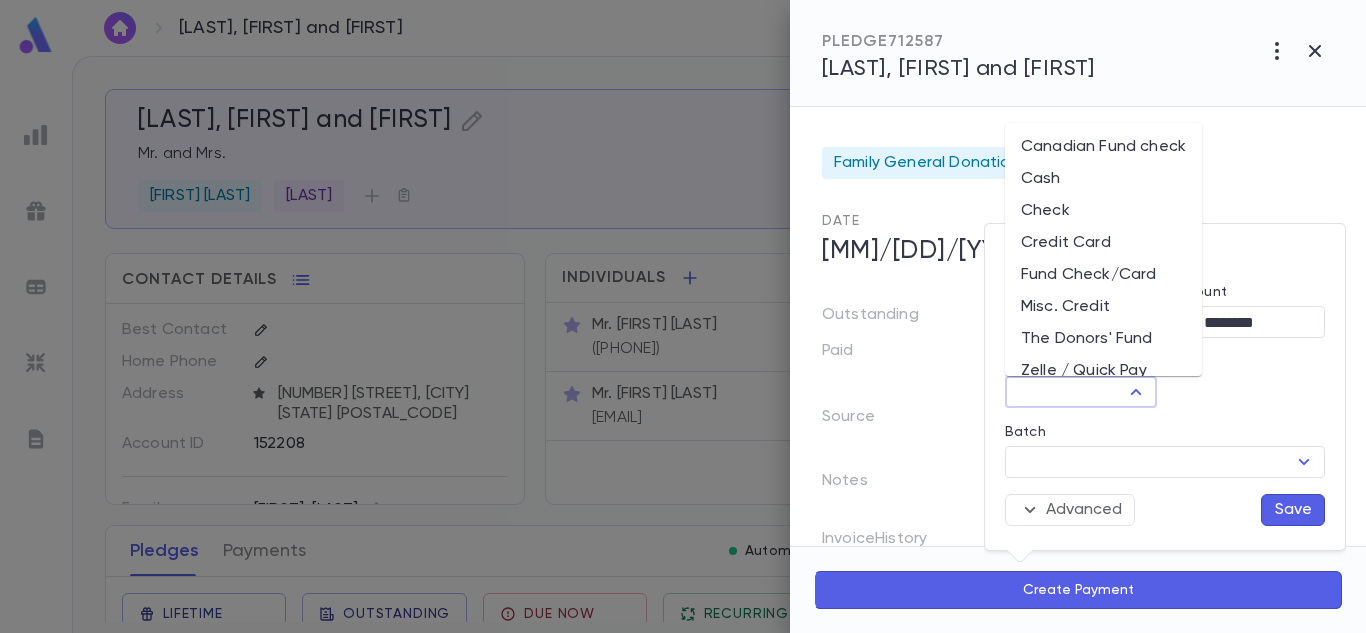click on "Method" at bounding box center [1064, 392] 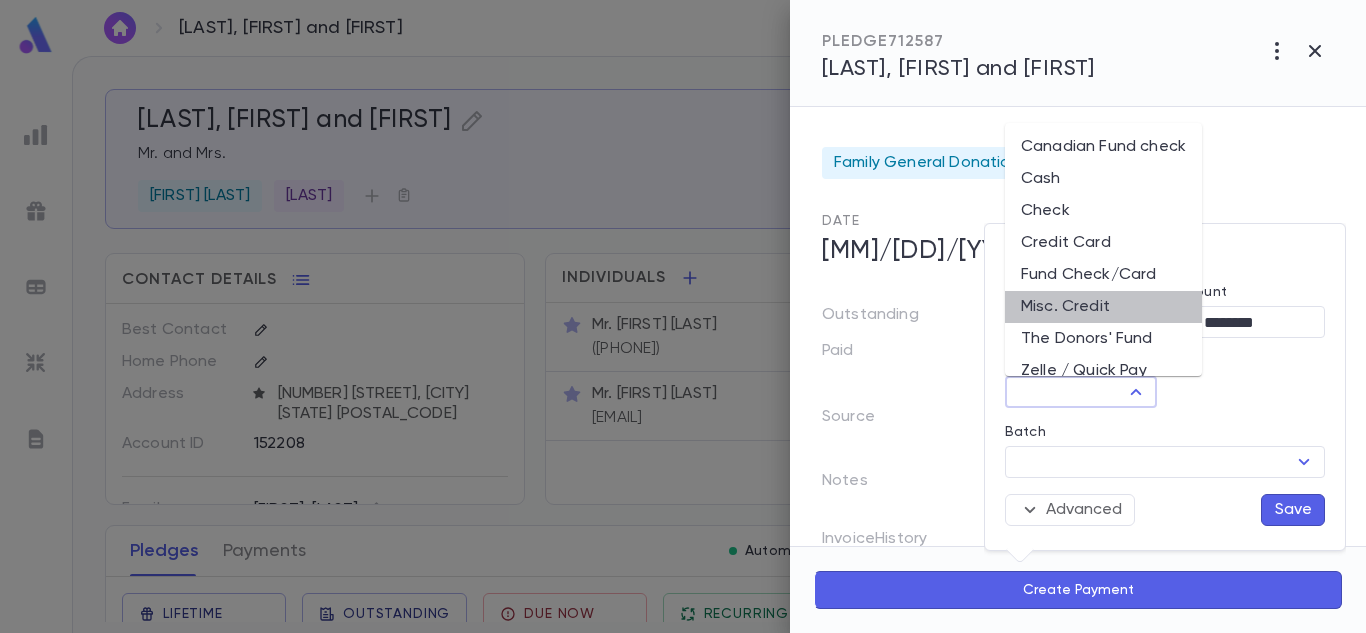 click on "Misc. Credit" at bounding box center (1103, 307) 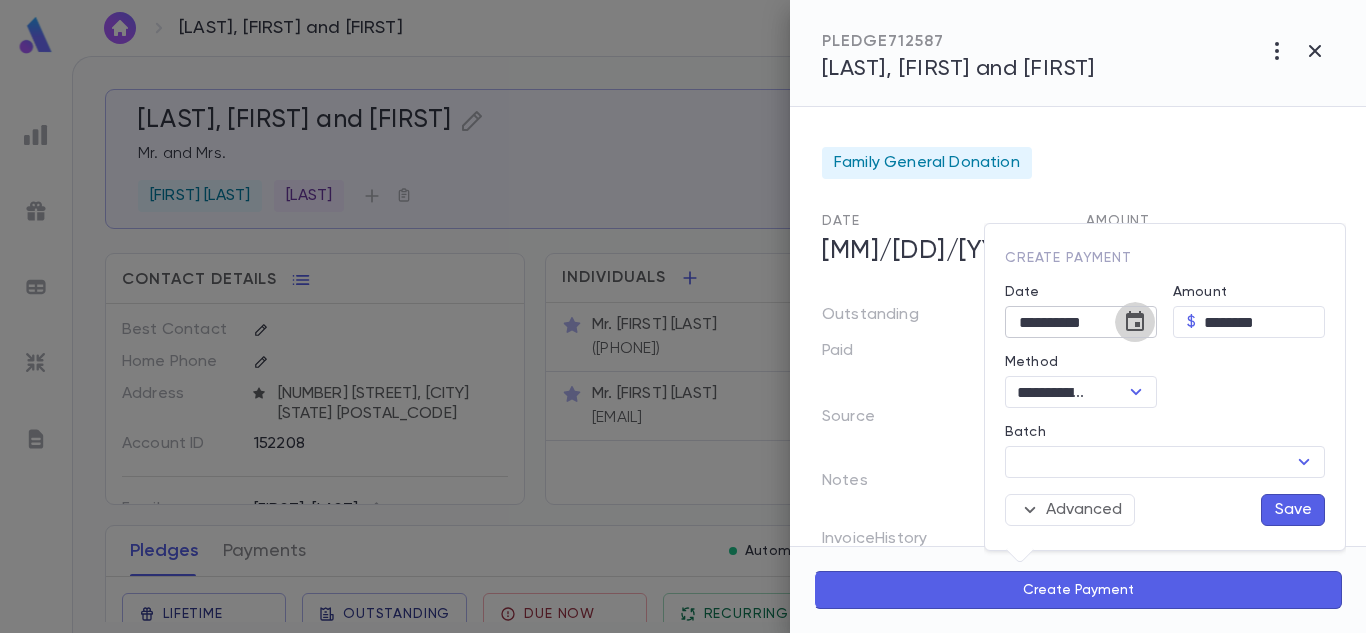 click 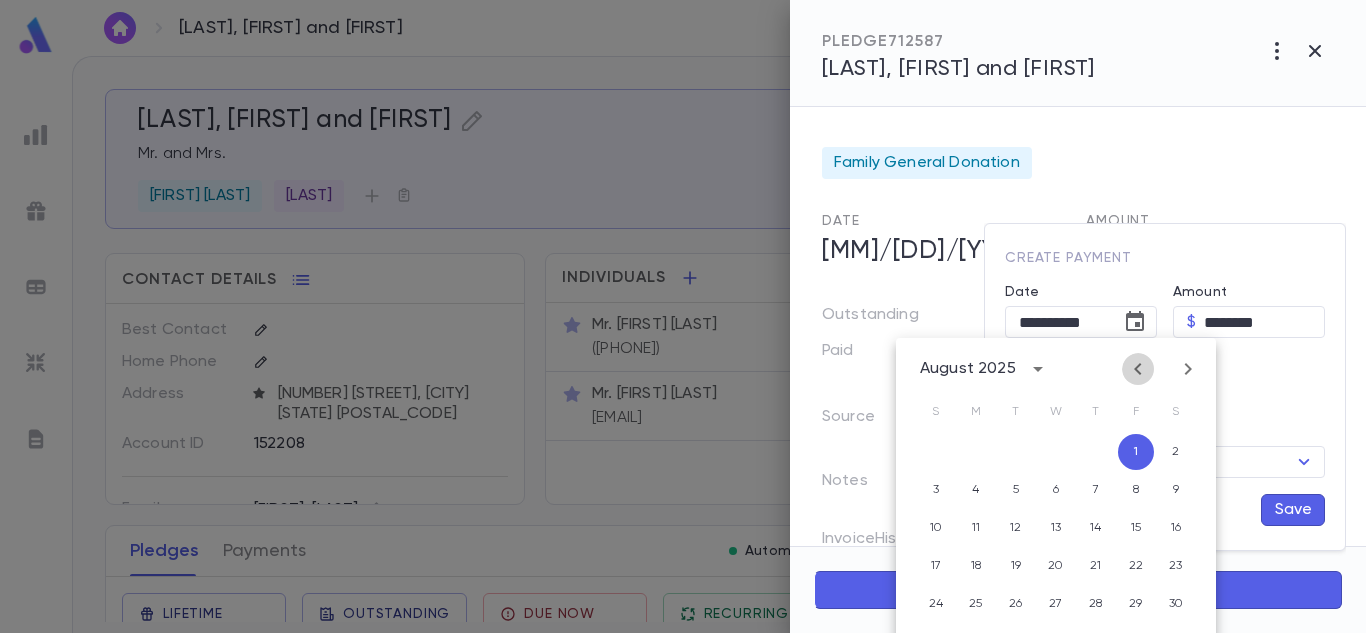 click 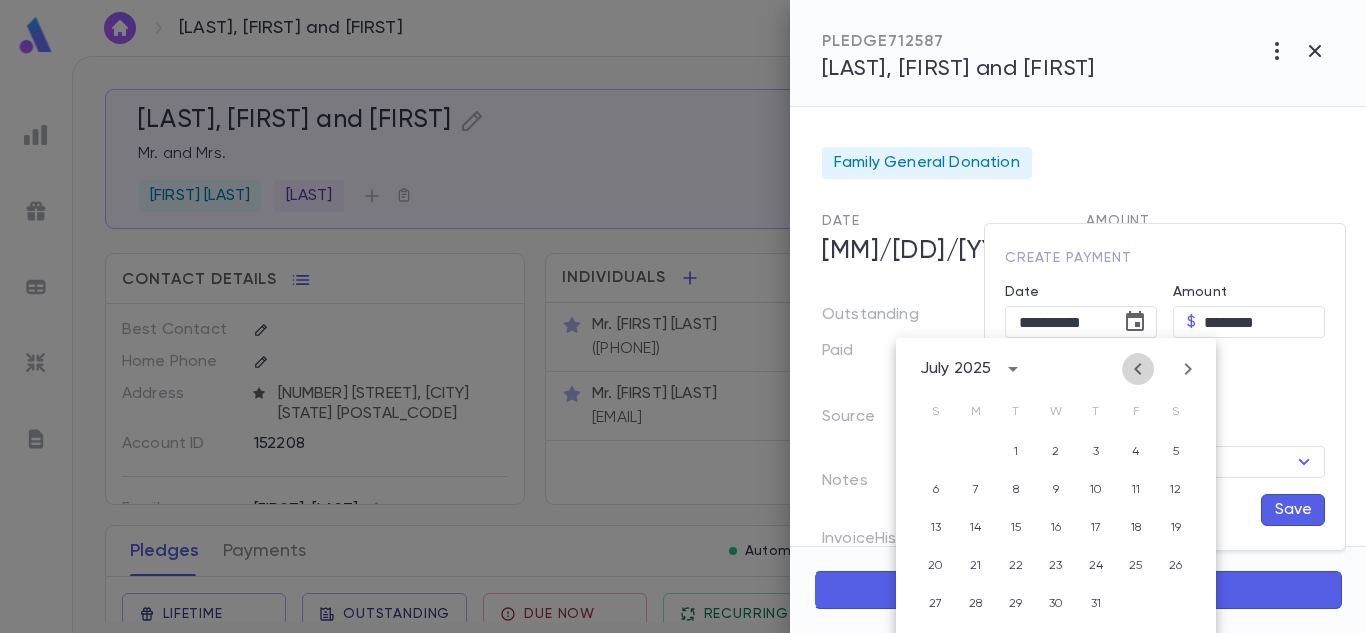 click 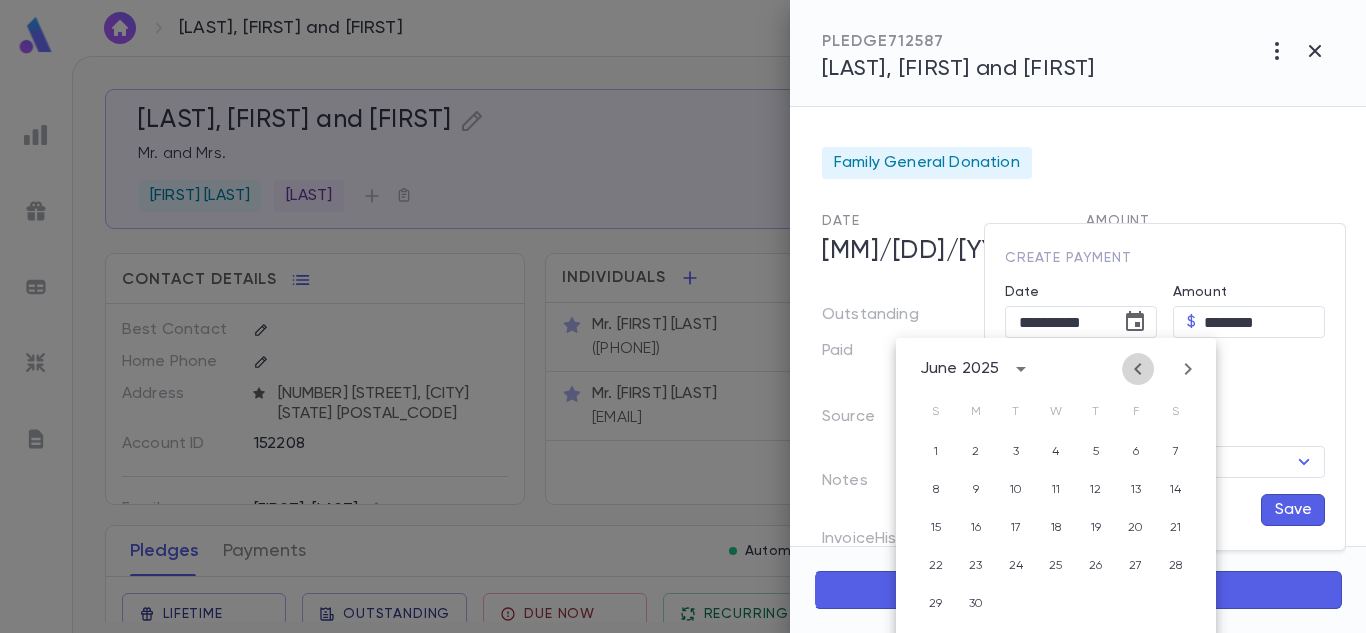 click 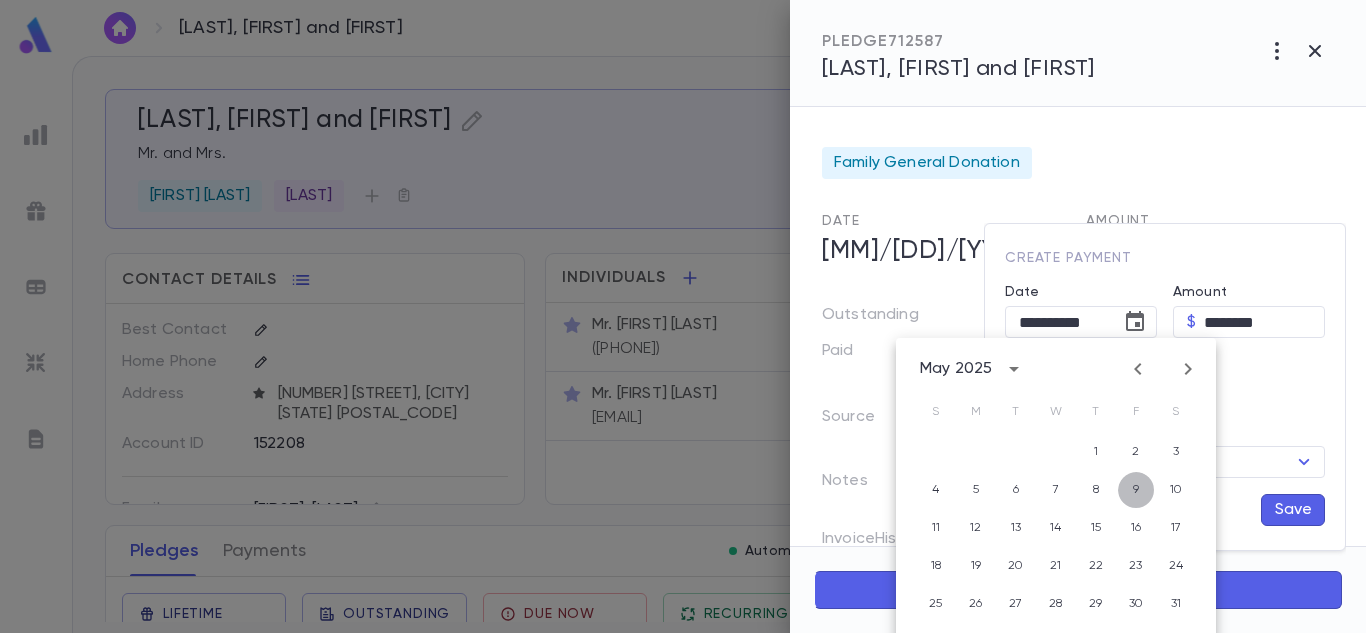 click on "9" at bounding box center (1136, 490) 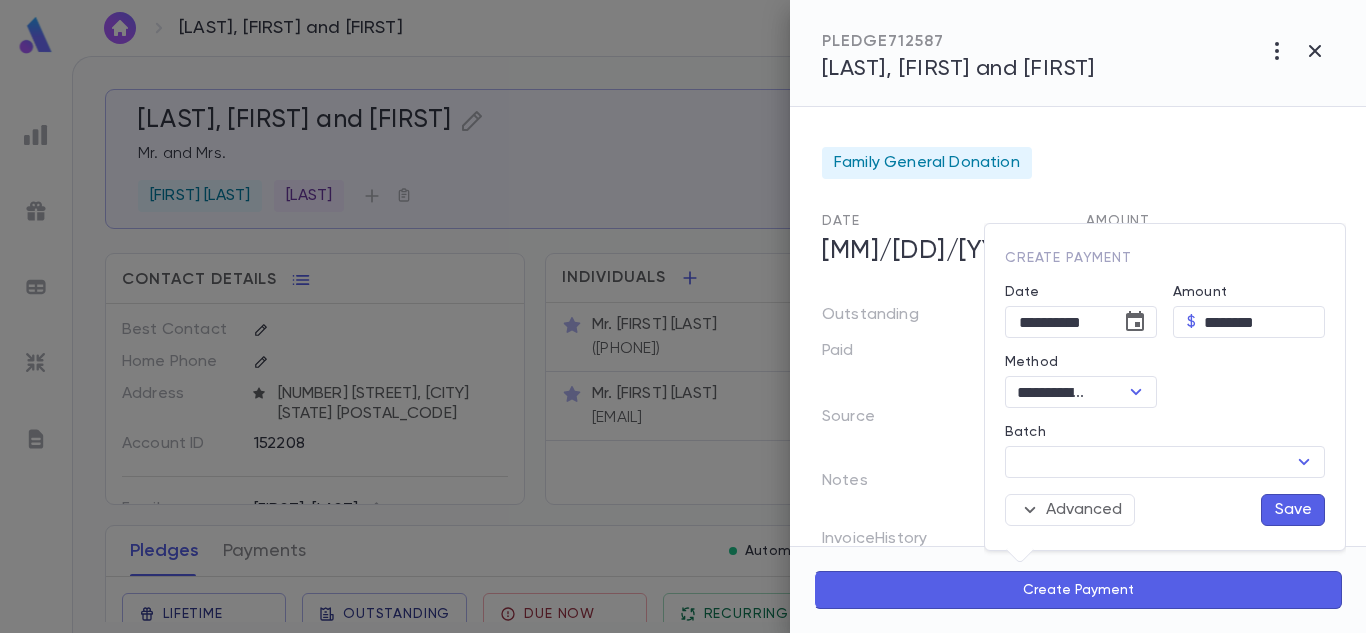 click on "Save" at bounding box center (1293, 510) 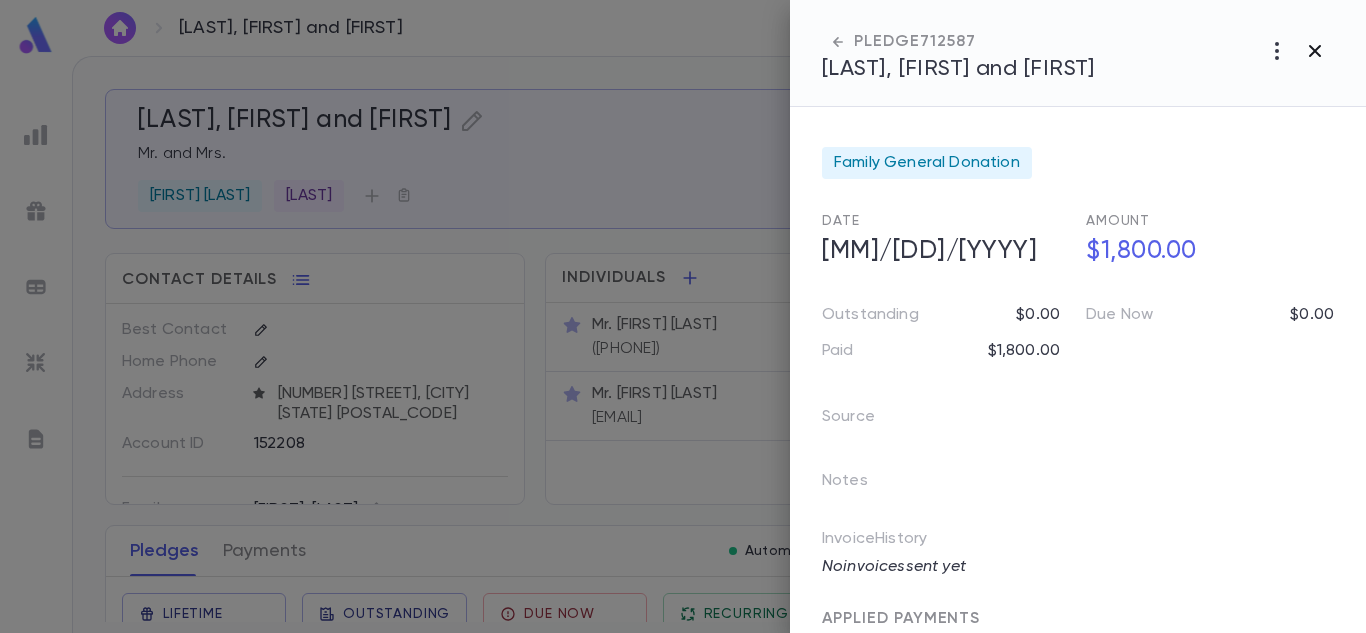 click 